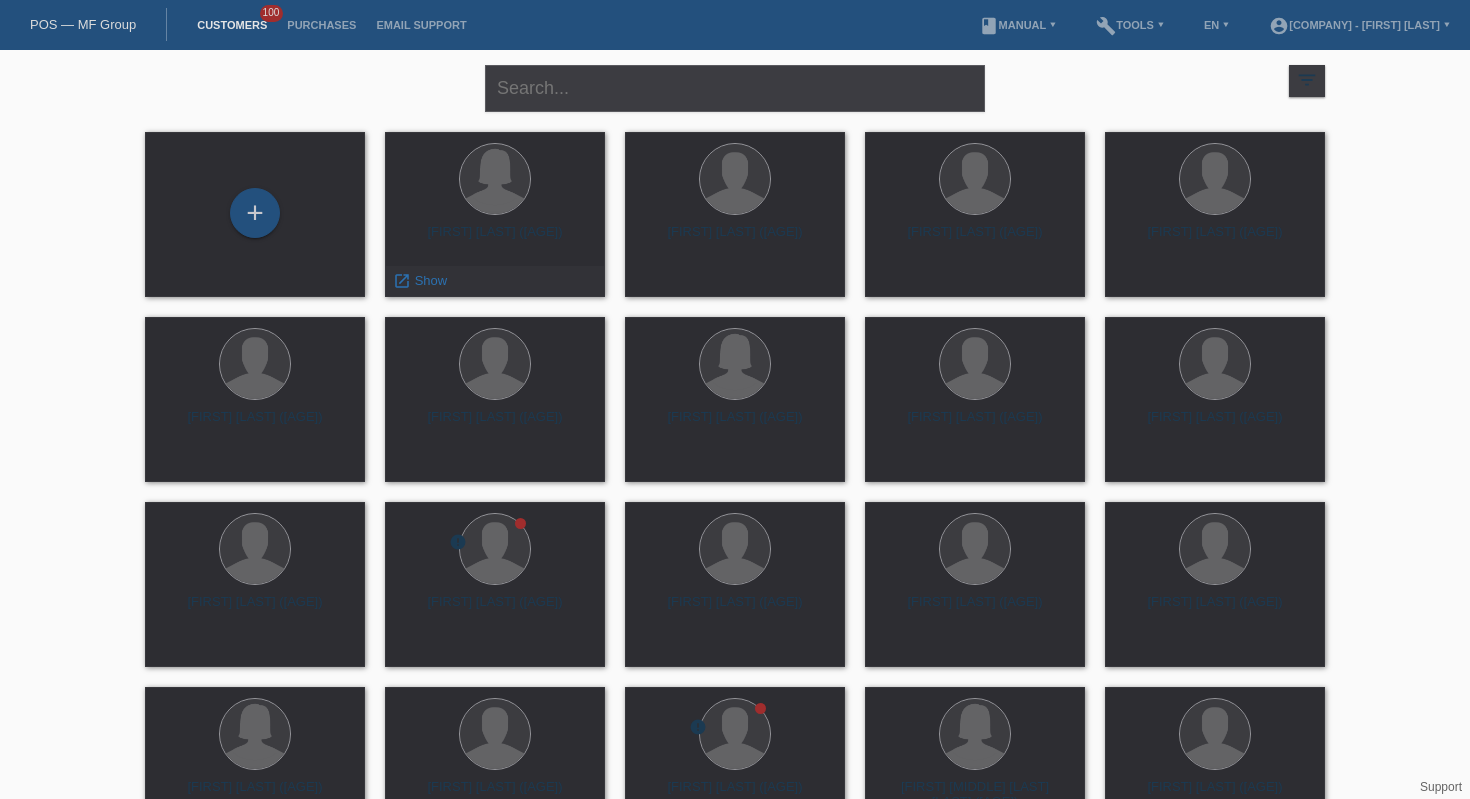 scroll, scrollTop: 0, scrollLeft: 0, axis: both 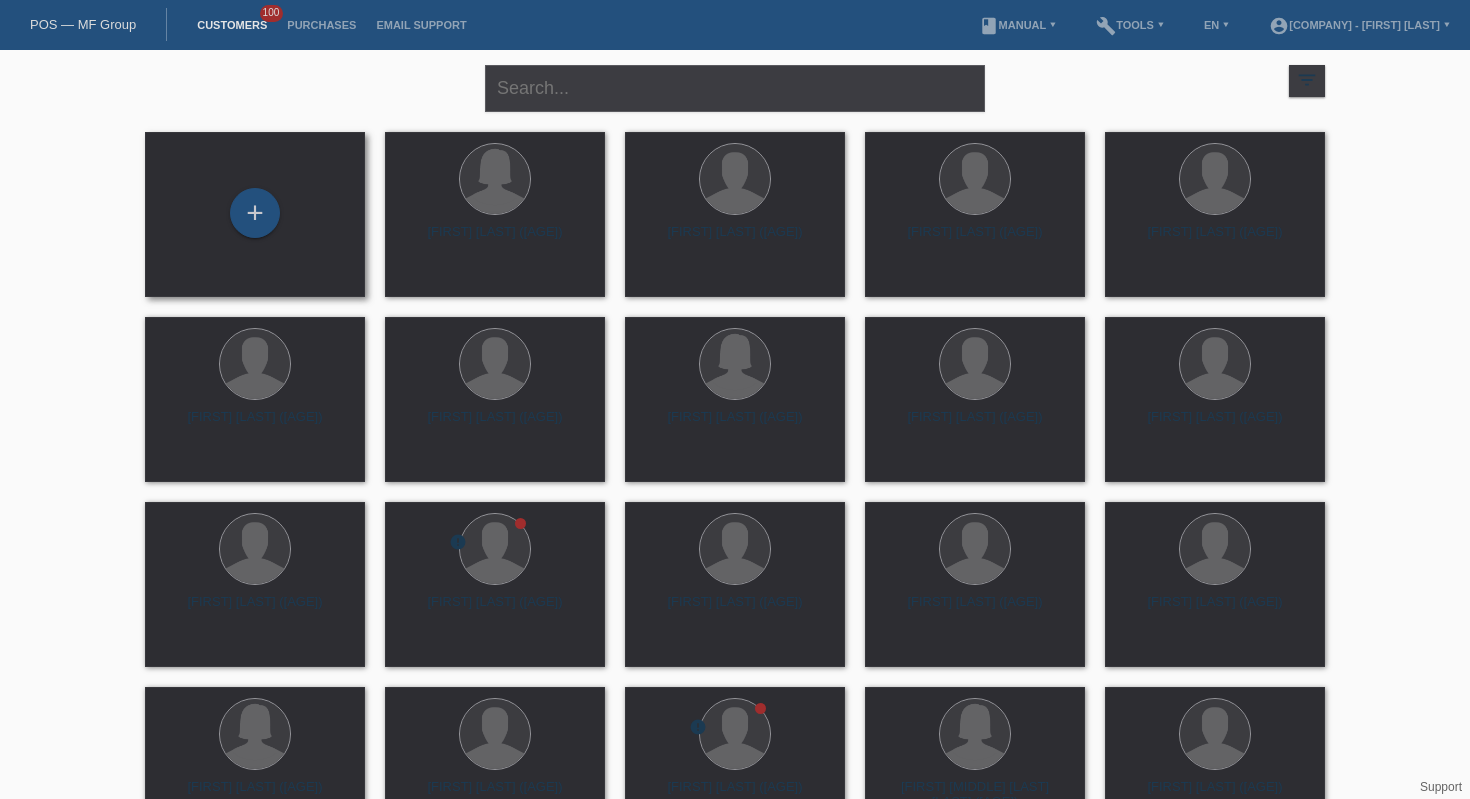 click on "+" at bounding box center [255, 214] 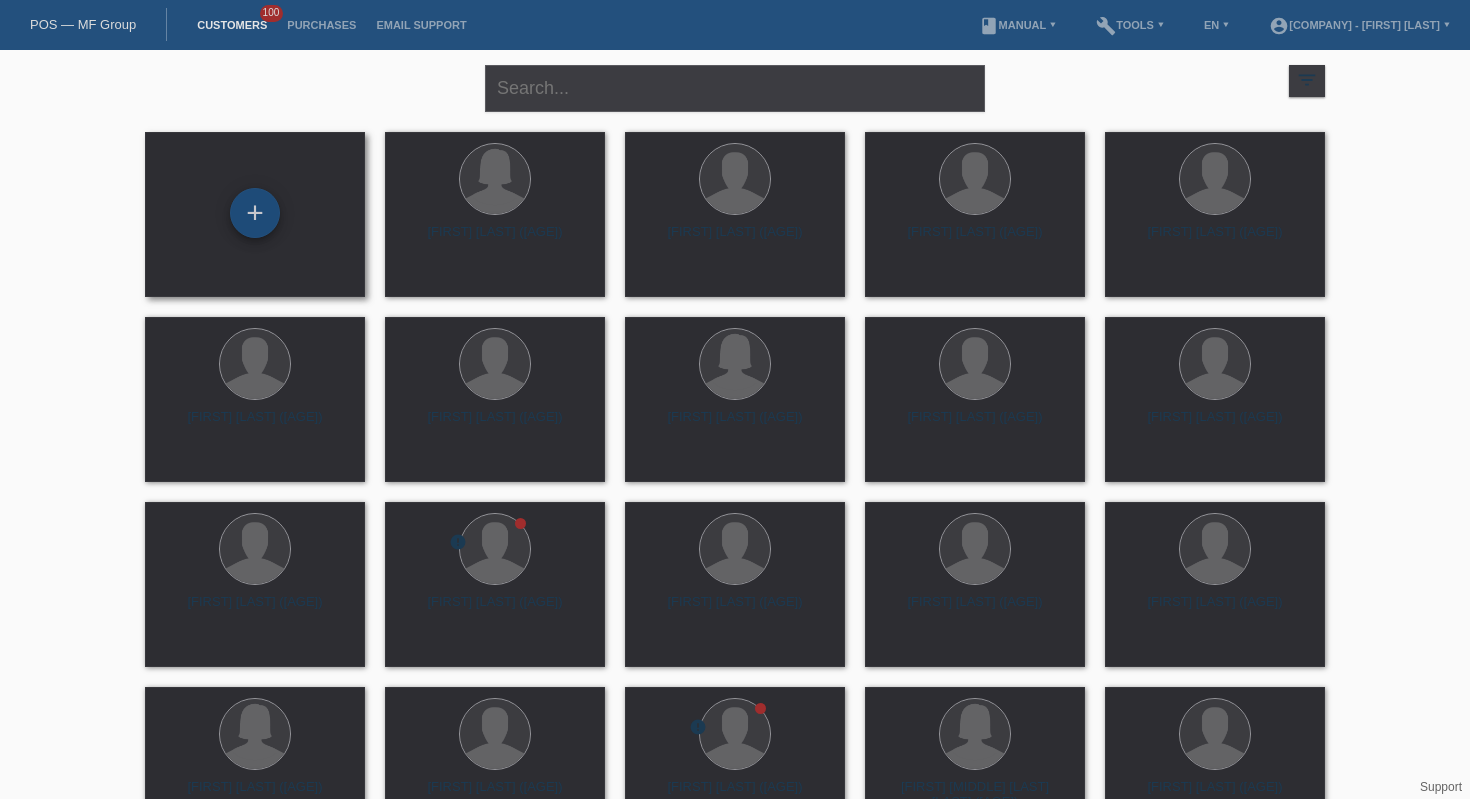 click on "+" at bounding box center (255, 213) 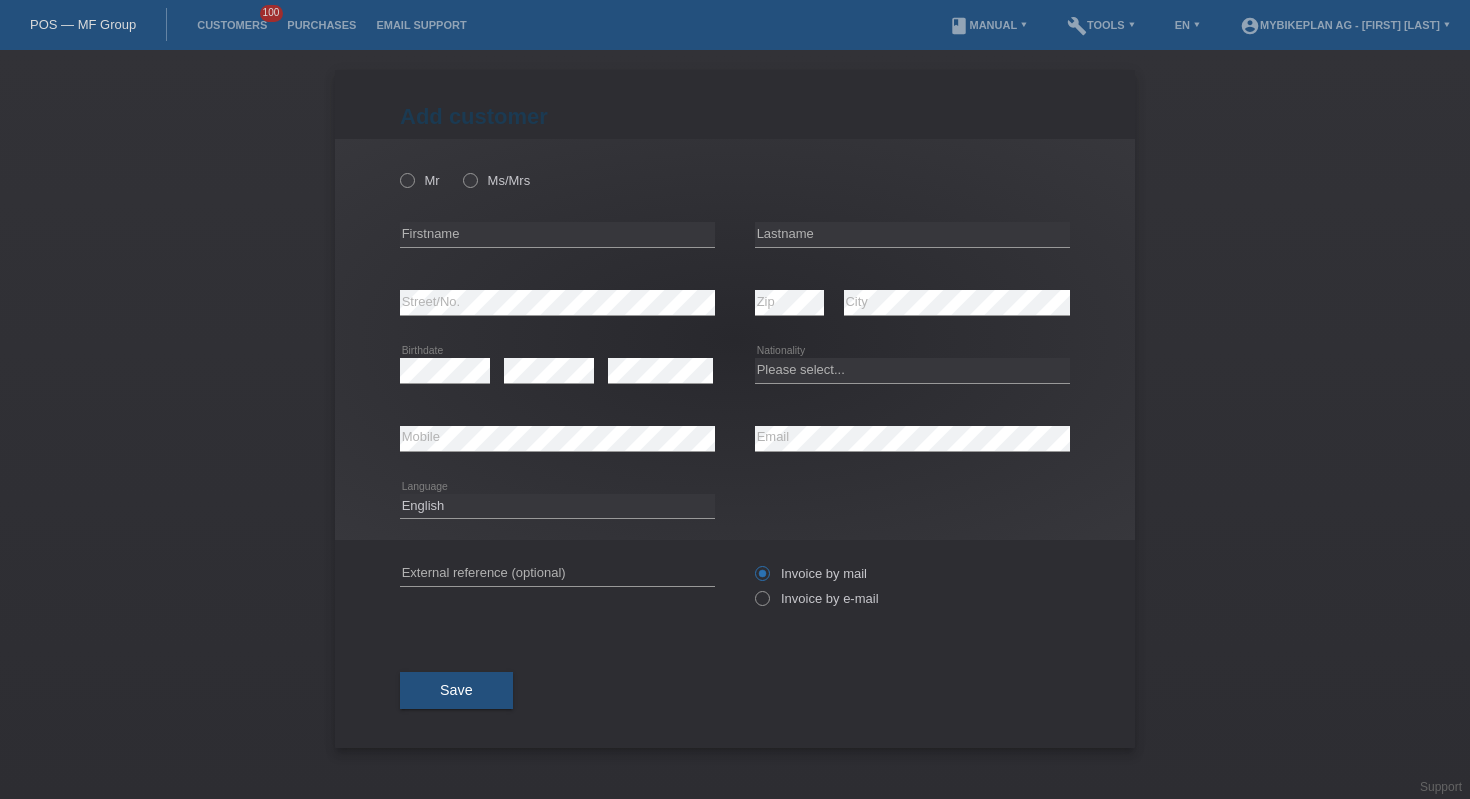 scroll, scrollTop: 0, scrollLeft: 0, axis: both 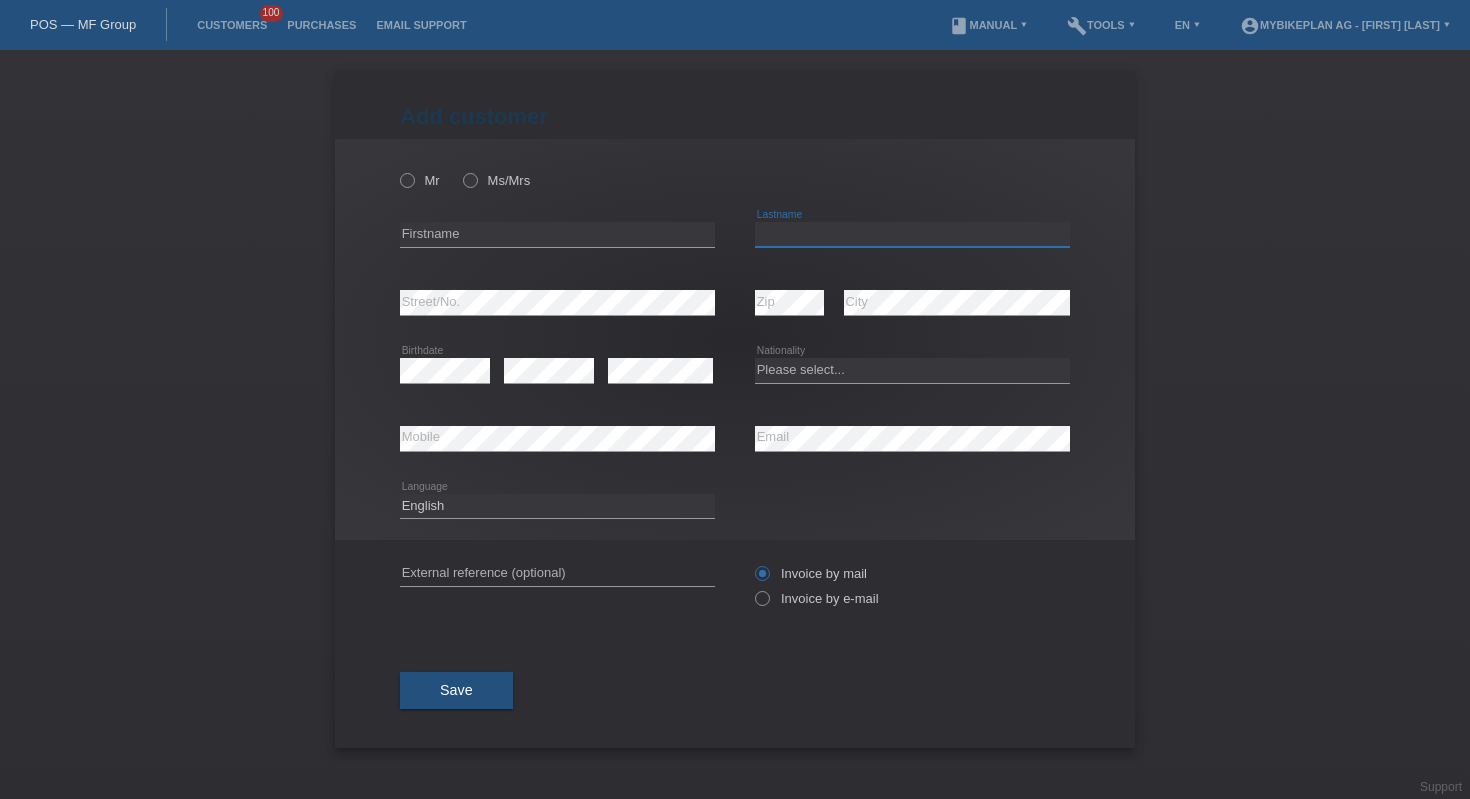 click at bounding box center [912, 234] 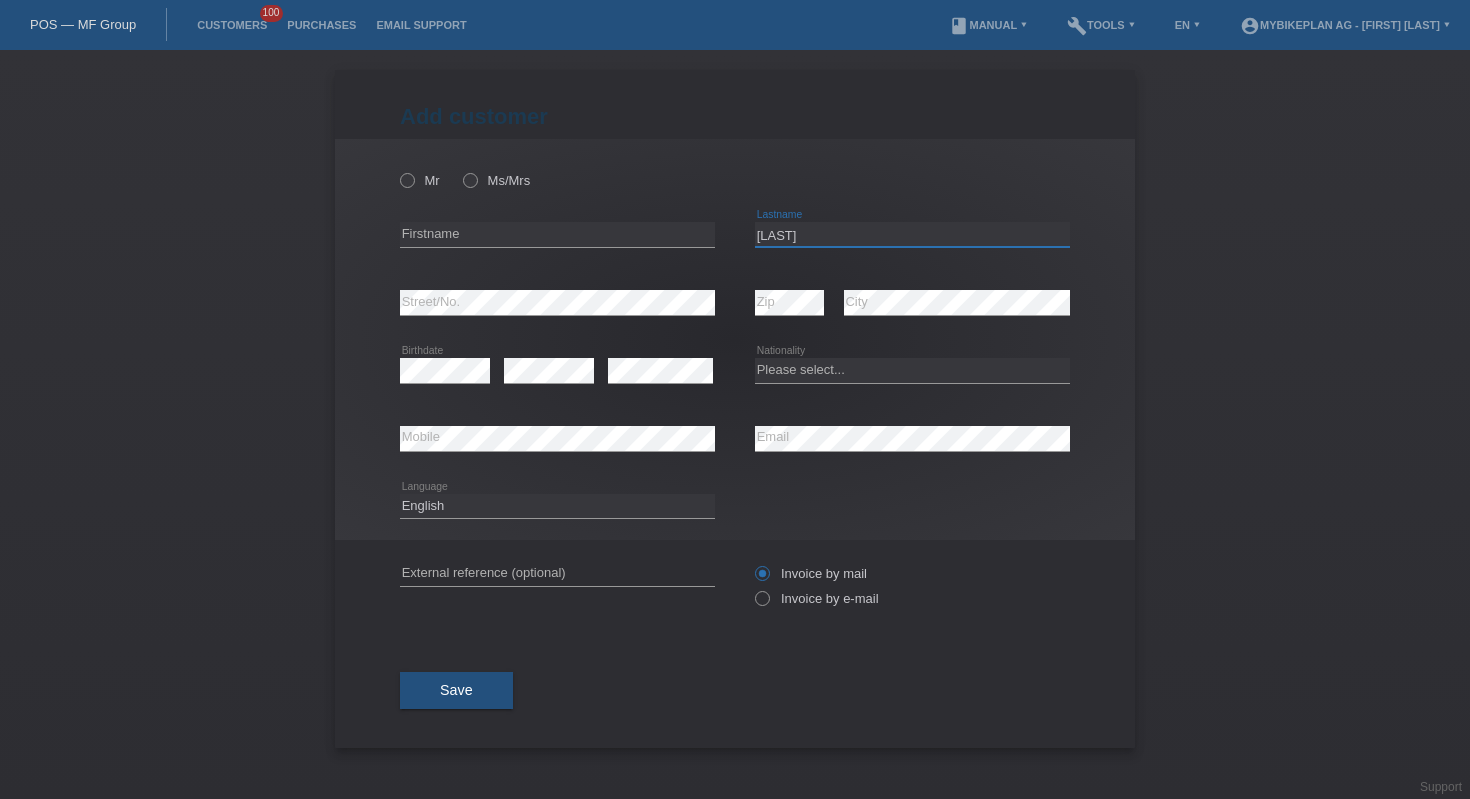 type on "[LAST]" 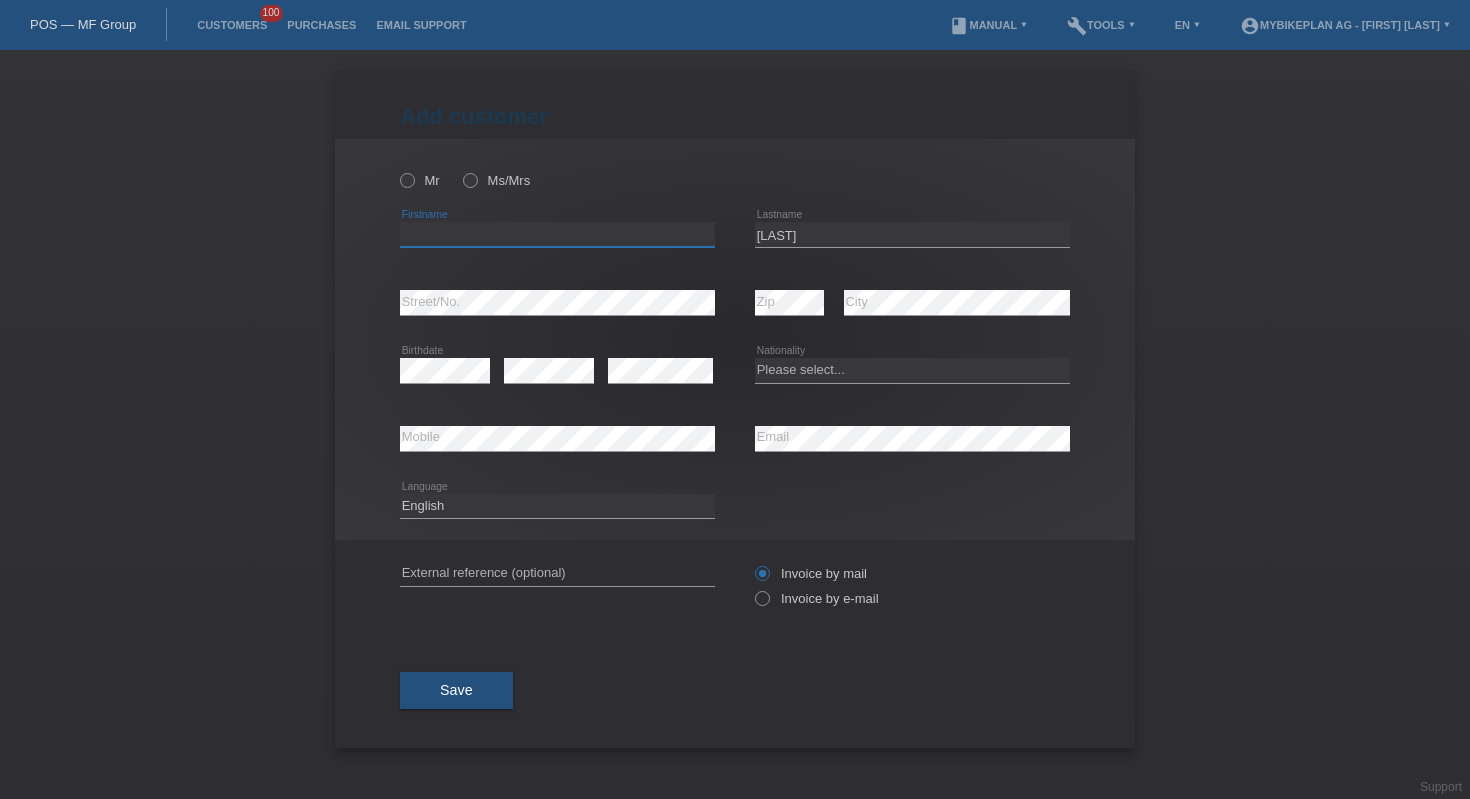 click at bounding box center [557, 234] 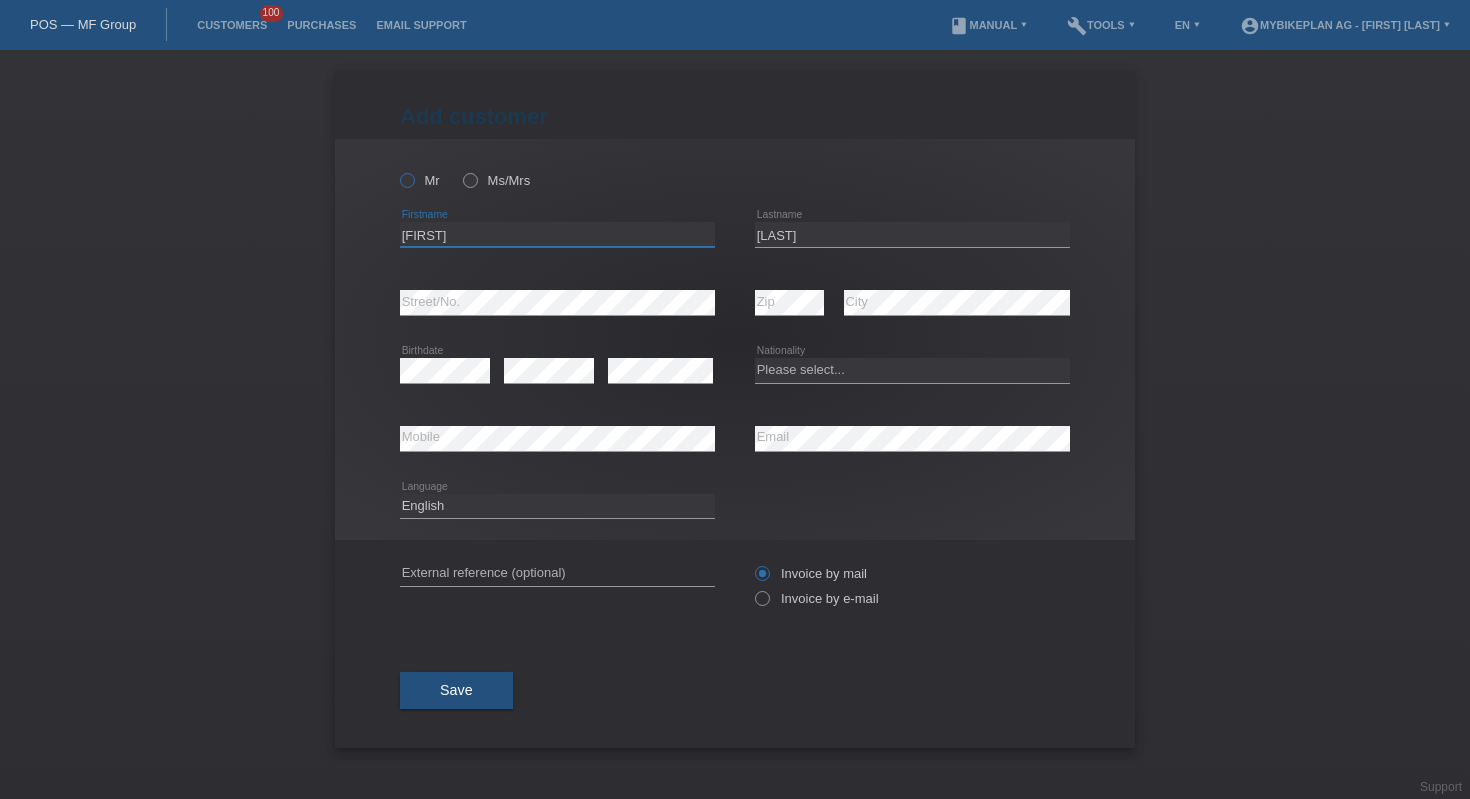 type on "[FIRST]" 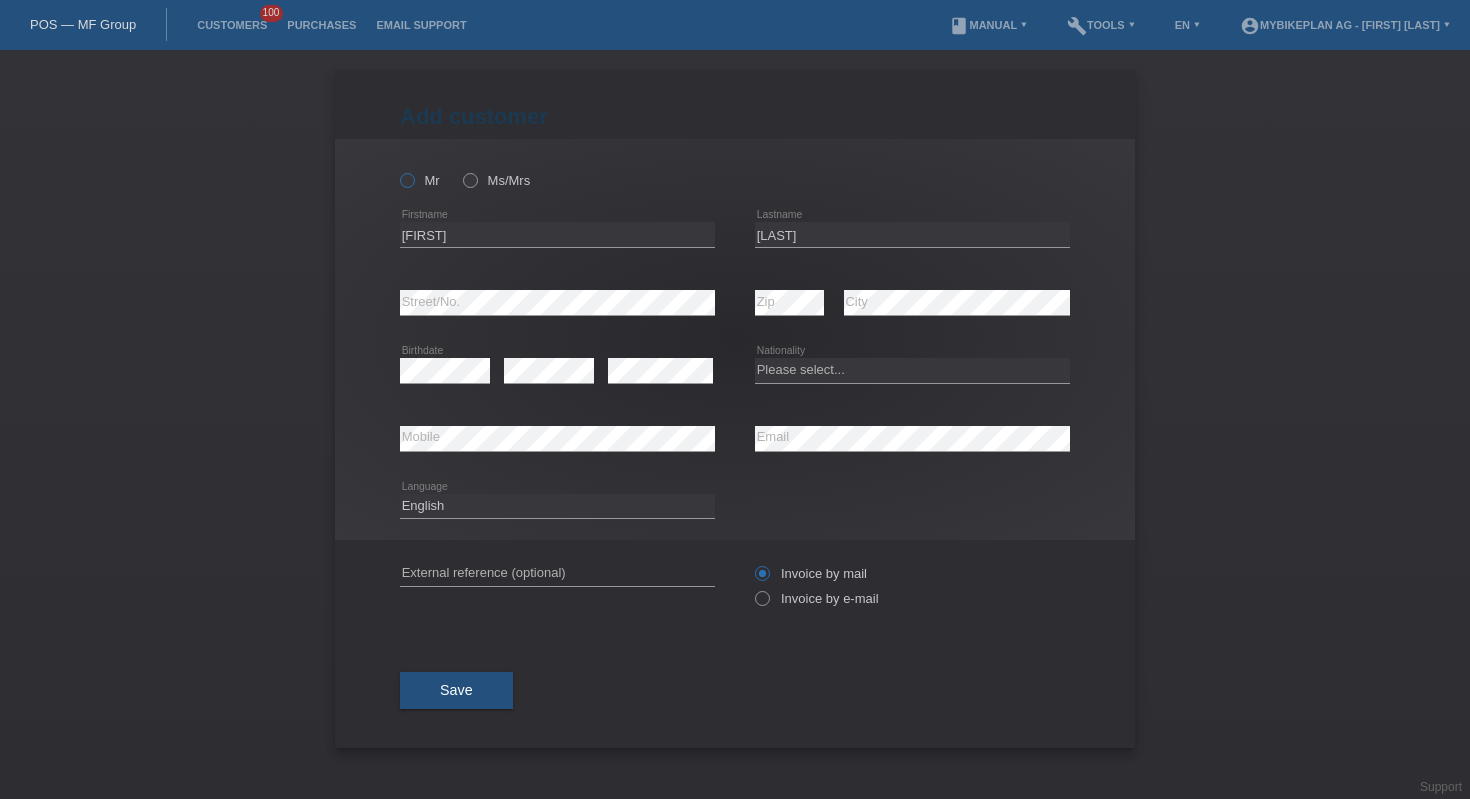 click at bounding box center [397, 170] 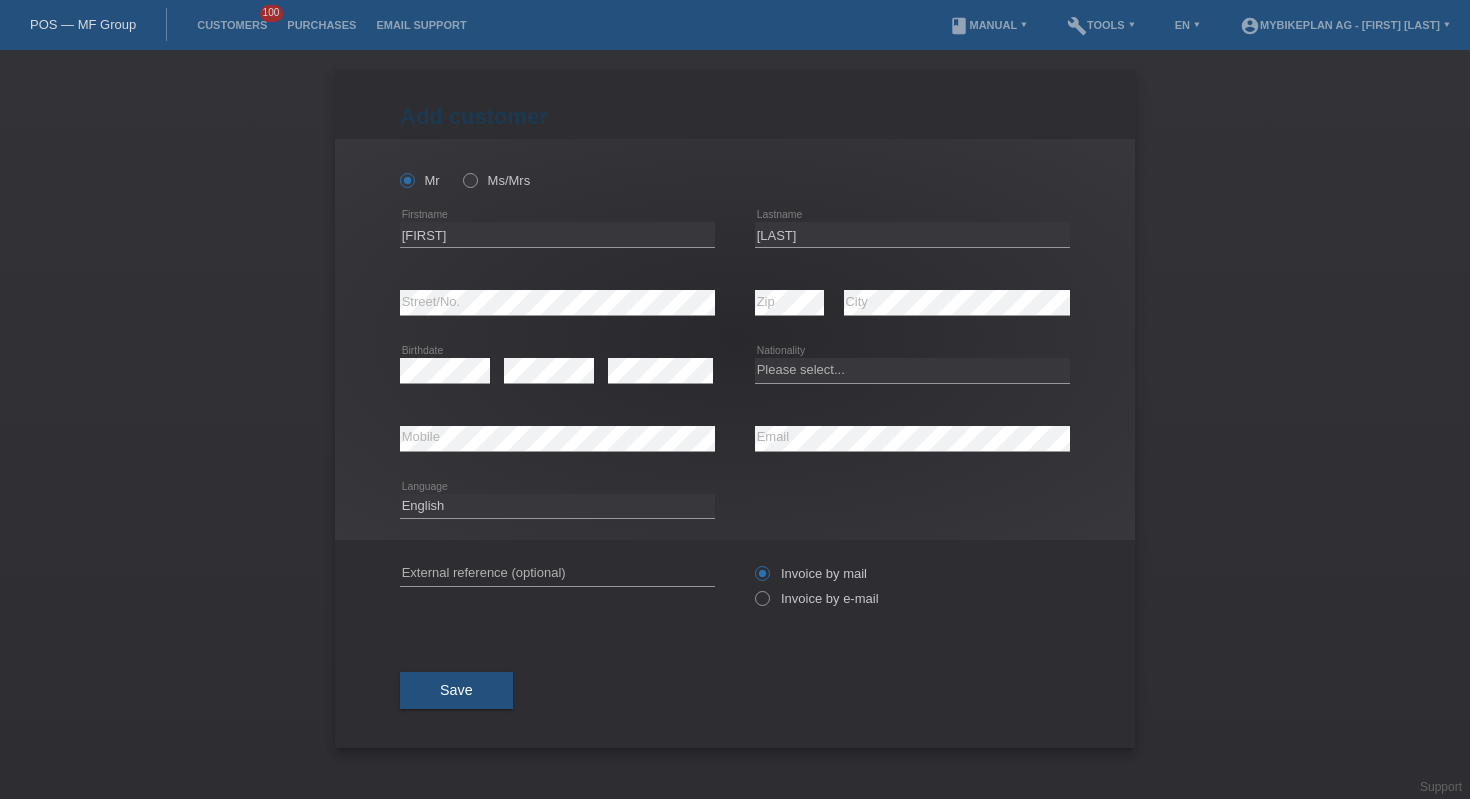click on "error
Street/No.
error
Zip
error City" at bounding box center (735, 303) 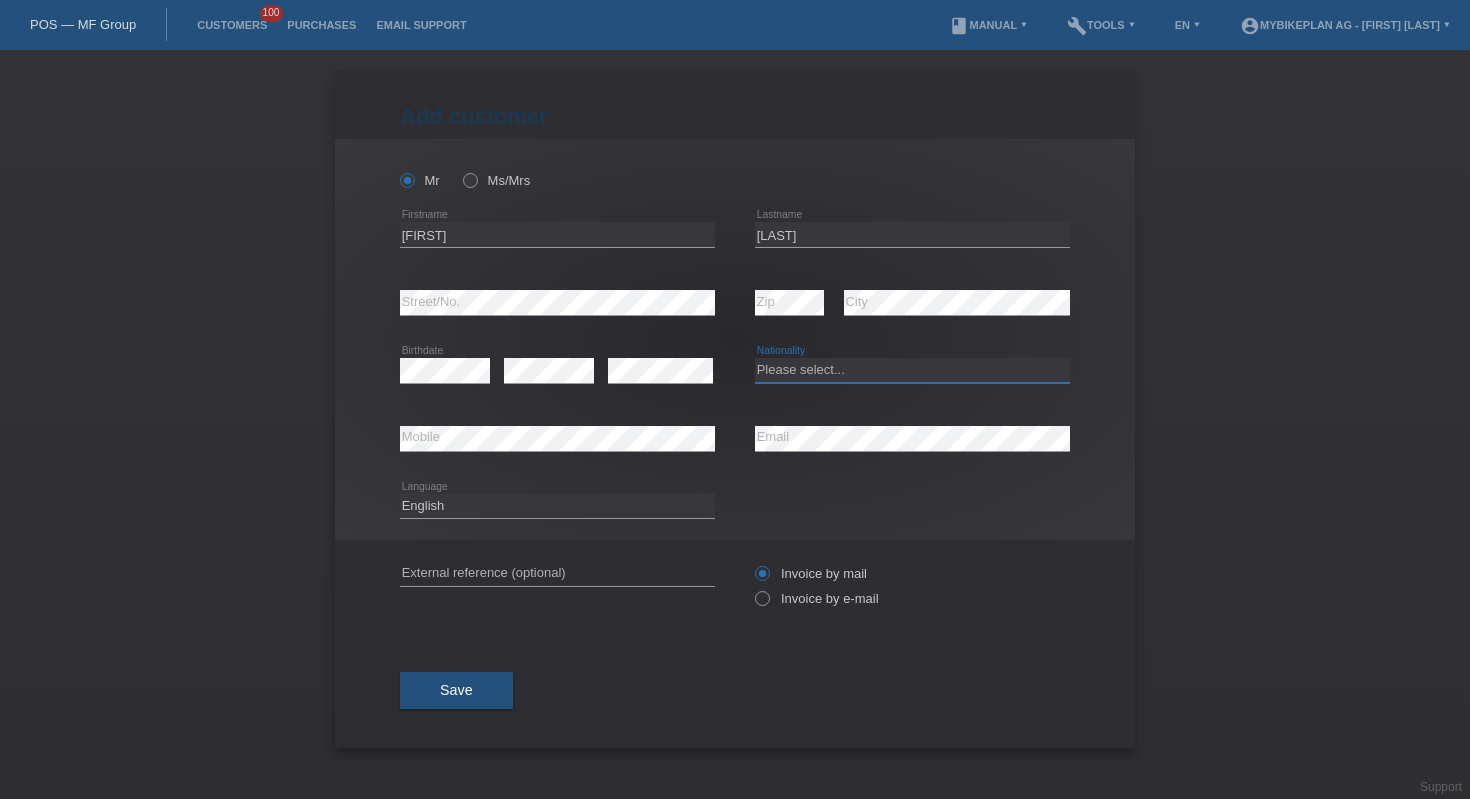 click on "Please select...
Switzerland
Austria
Germany
Liechtenstein
------------
Afghanistan
Åland Islands
Albania
Algeria
American Samoa Andorra Angola Anguilla Antarctica Antigua and Barbuda Argentina Armenia" at bounding box center [912, 370] 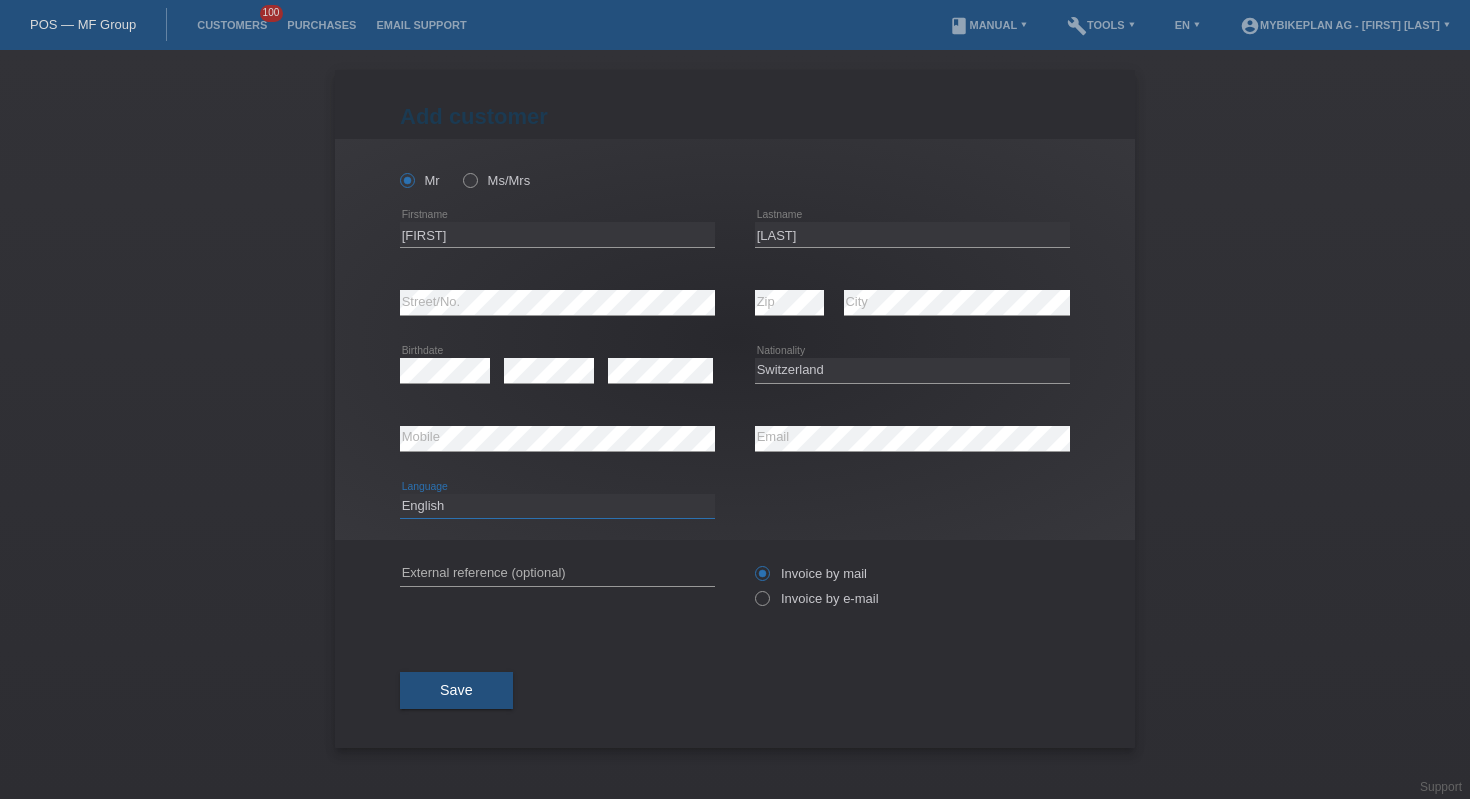 click on "Deutsch
Français
Italiano
English" at bounding box center [557, 506] 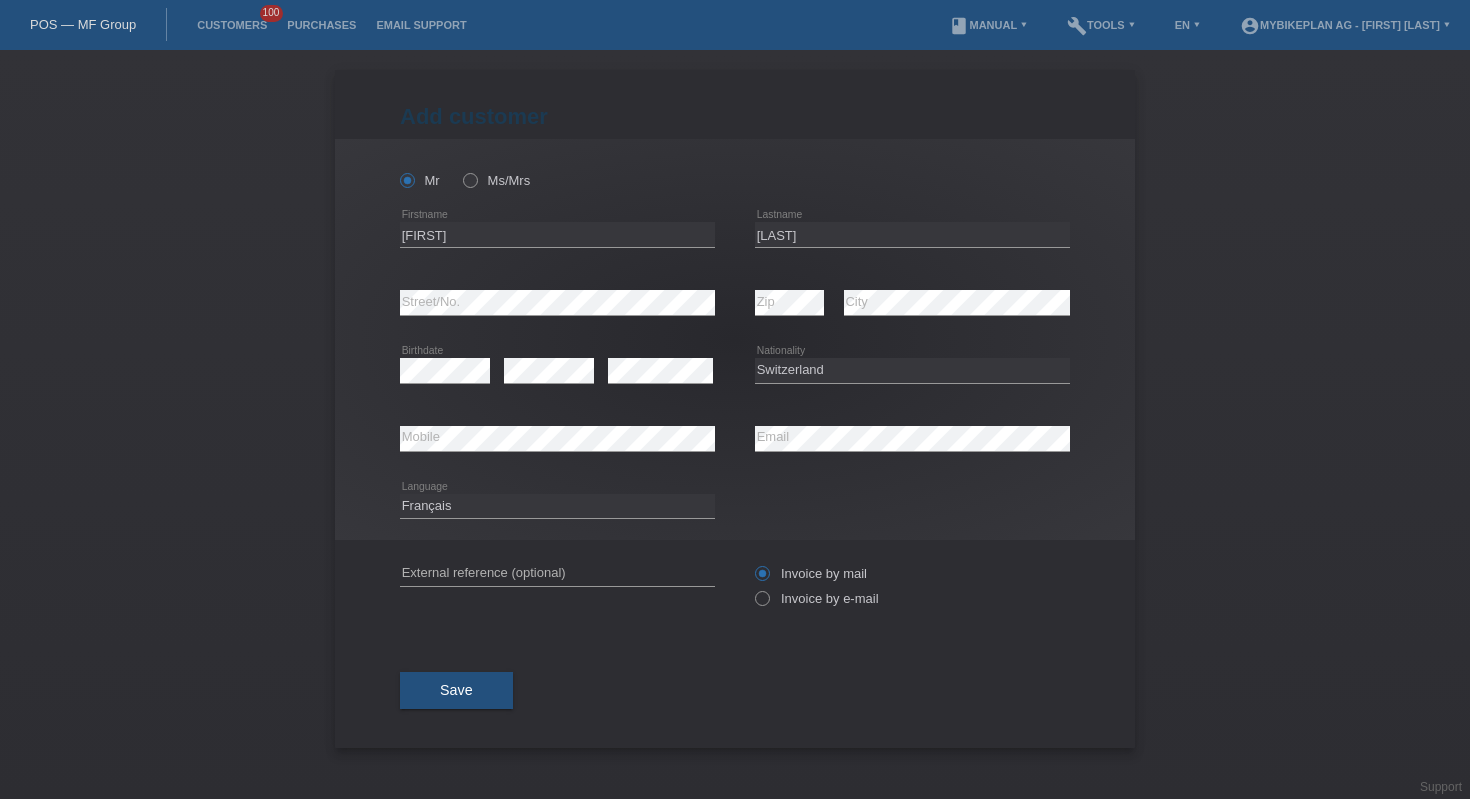 click on "error
External reference (optional)" at bounding box center [557, 574] 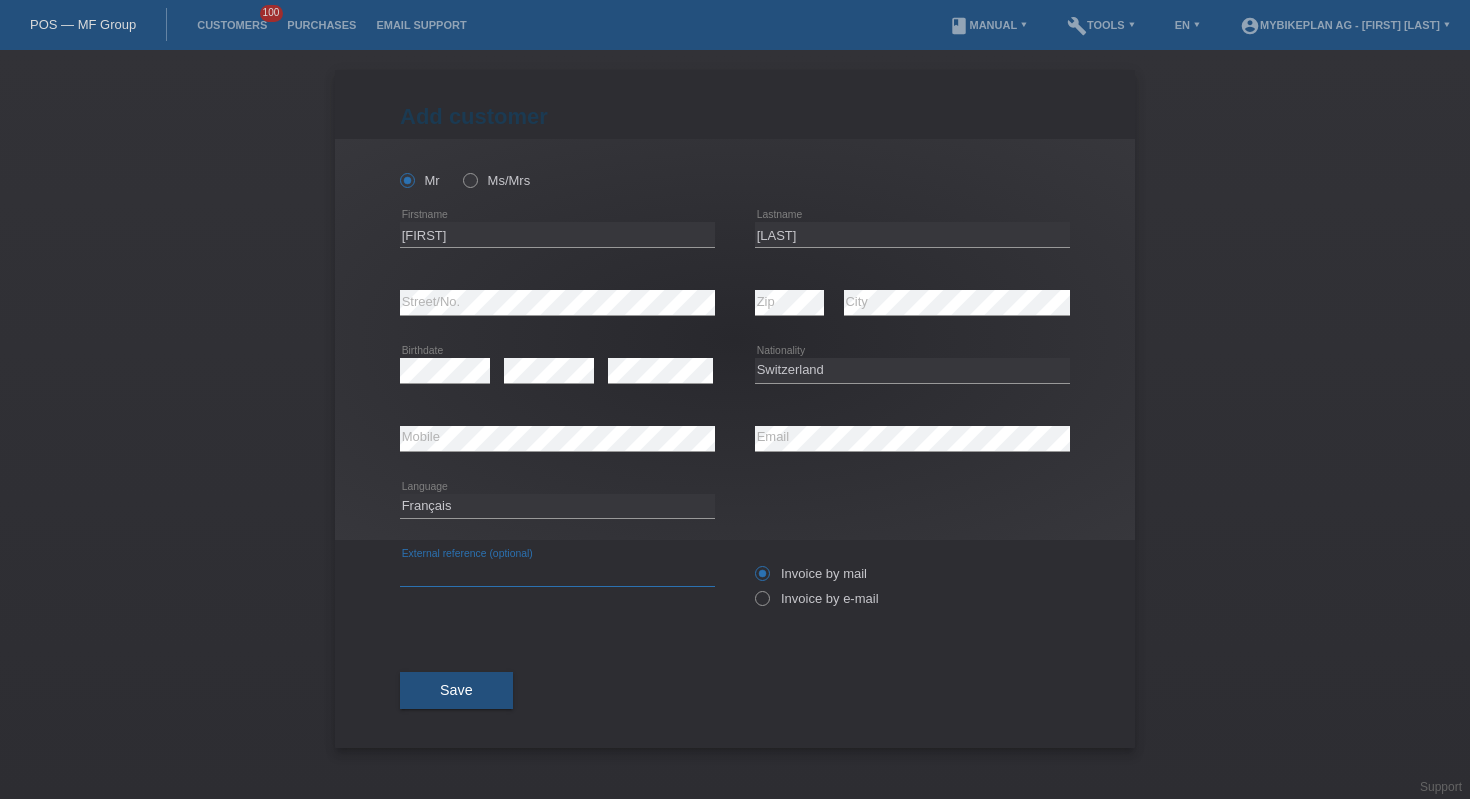 click at bounding box center [557, 573] 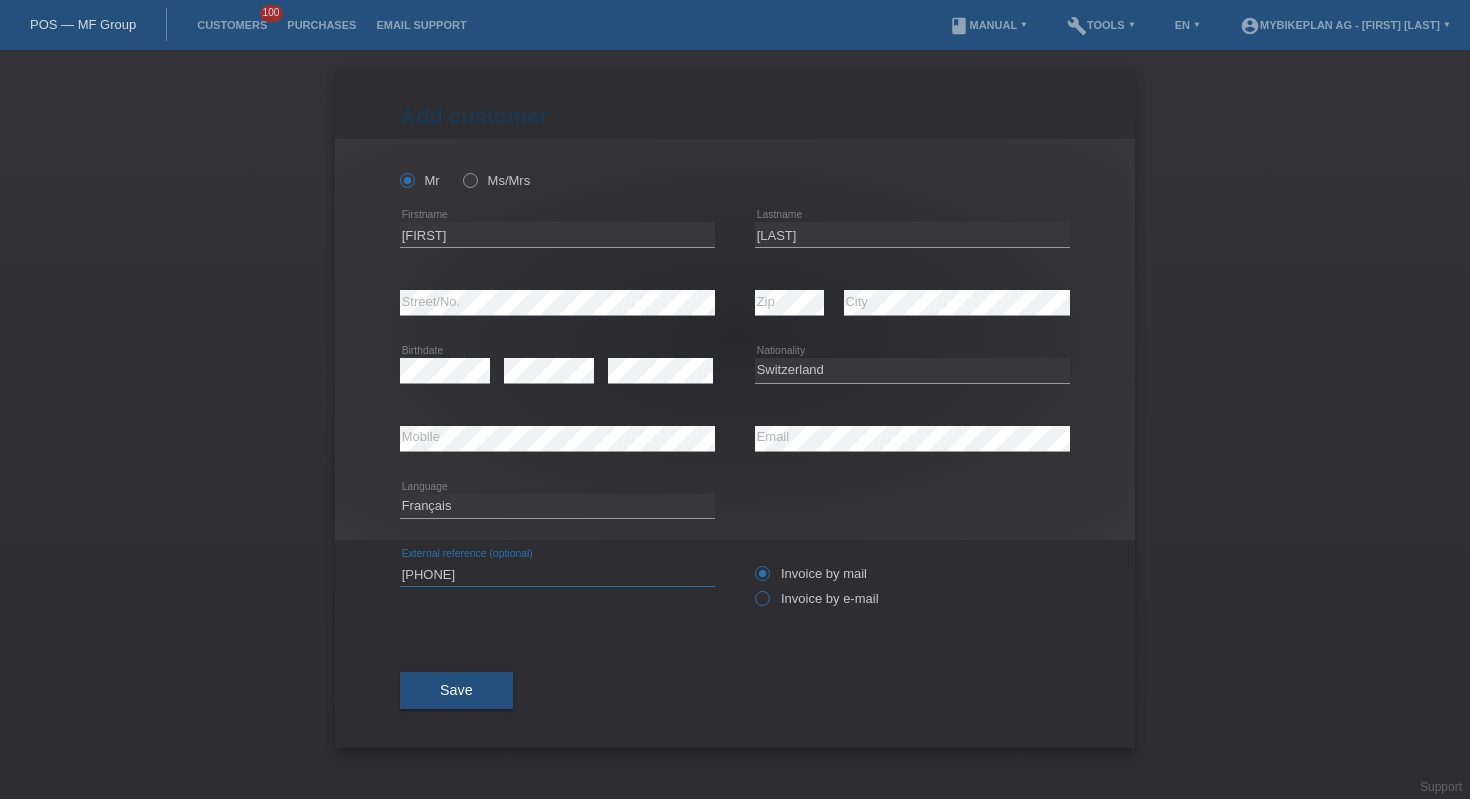 type on "[PHONE]" 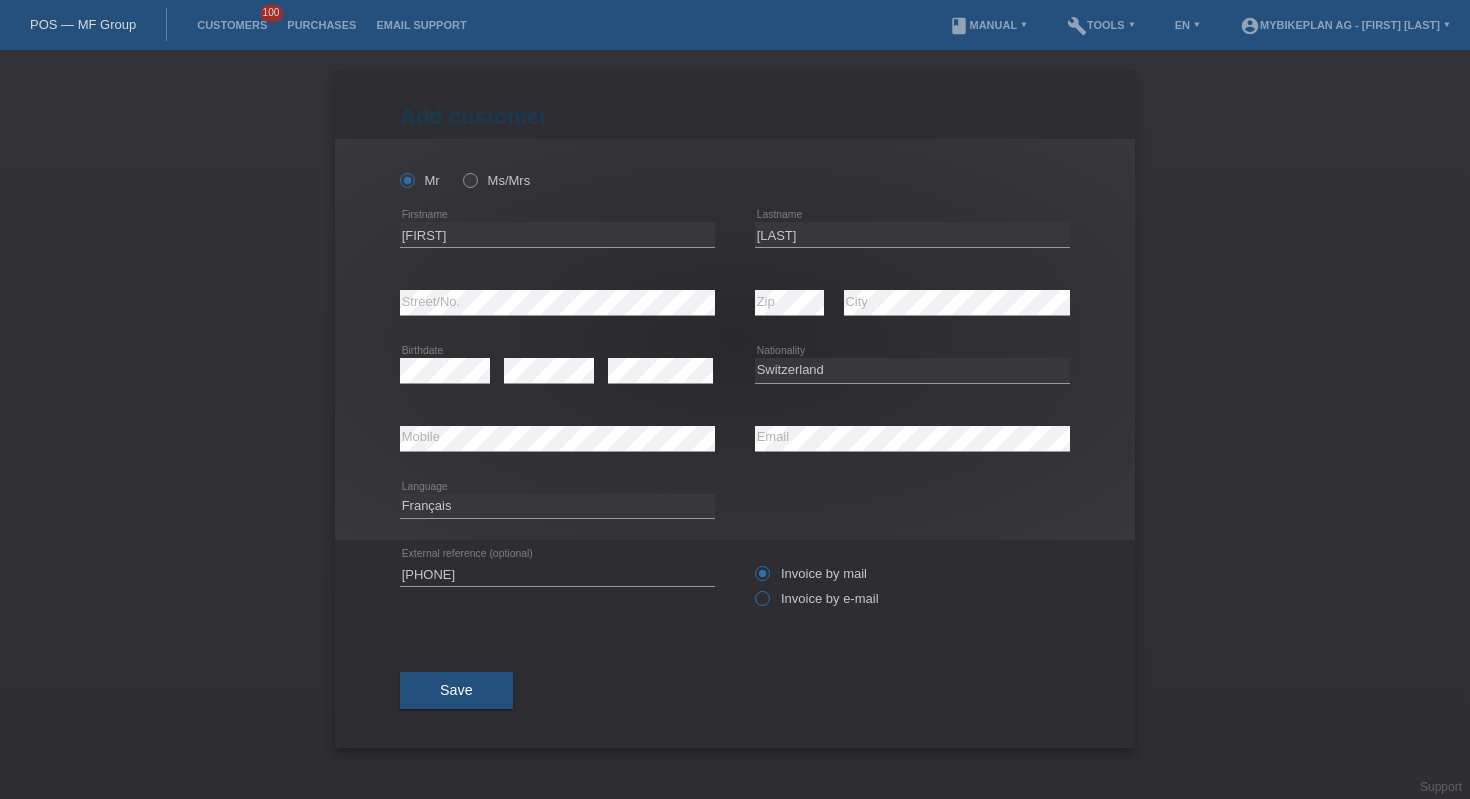 click at bounding box center [752, 588] 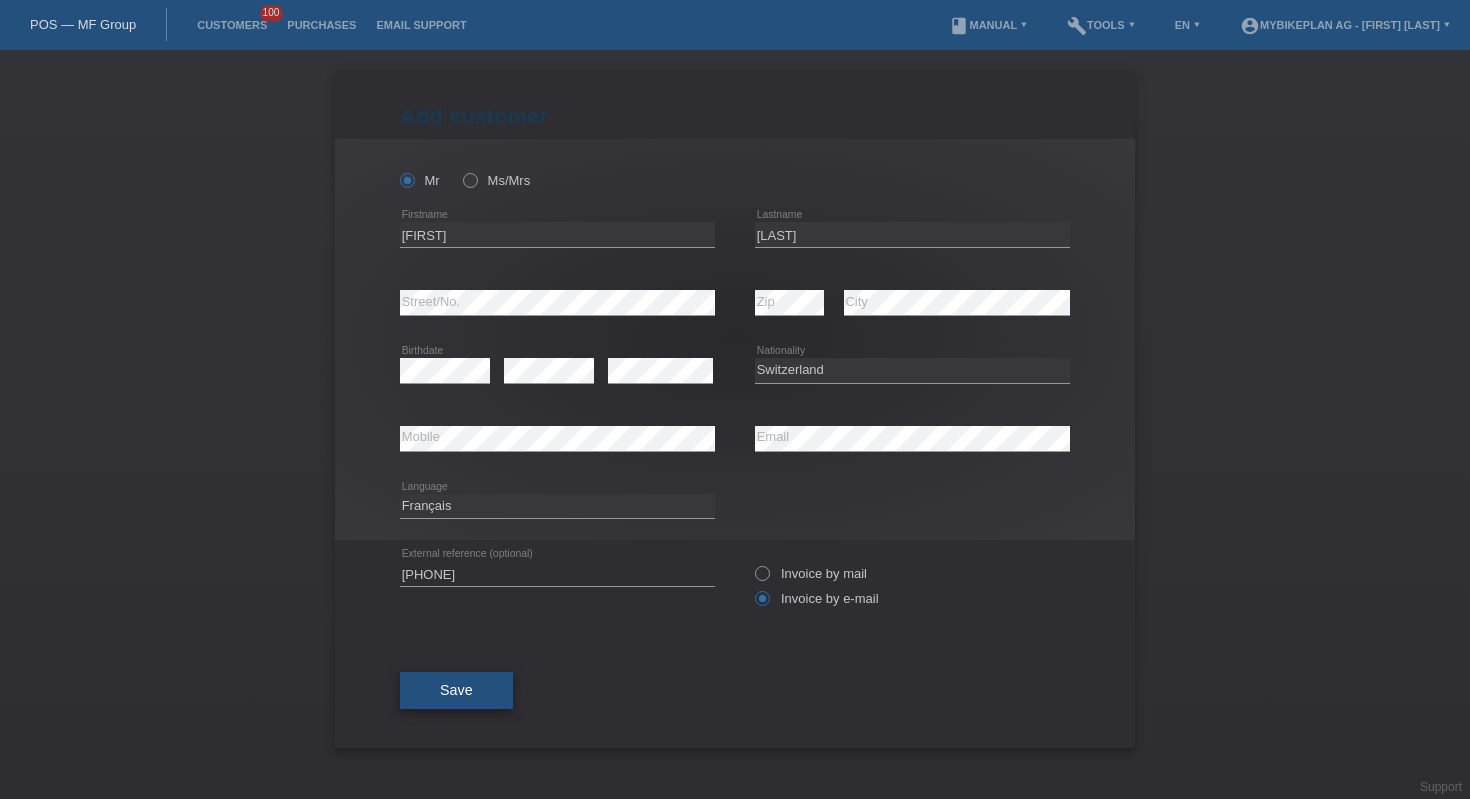 click on "Save" at bounding box center [456, 690] 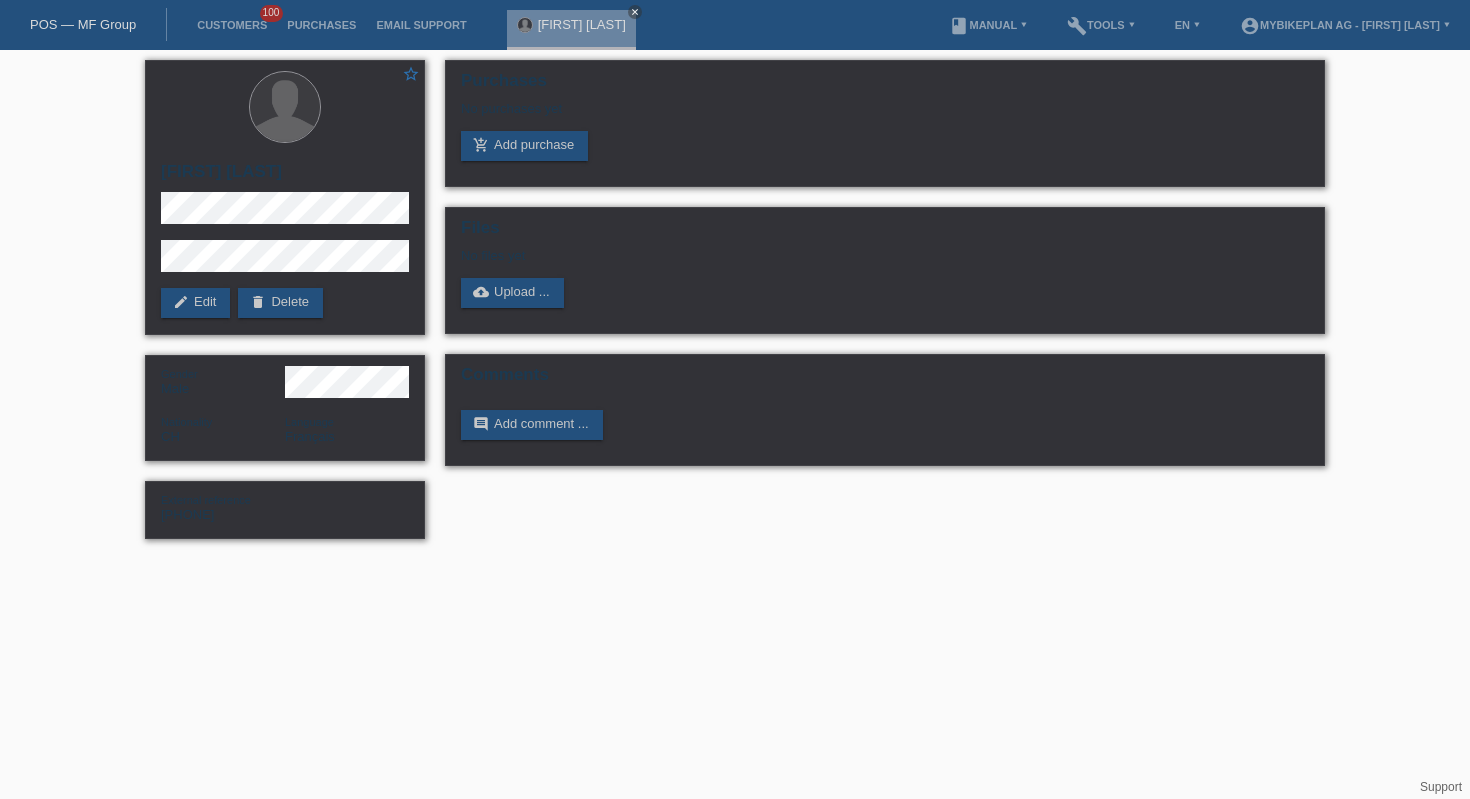 scroll, scrollTop: 0, scrollLeft: 0, axis: both 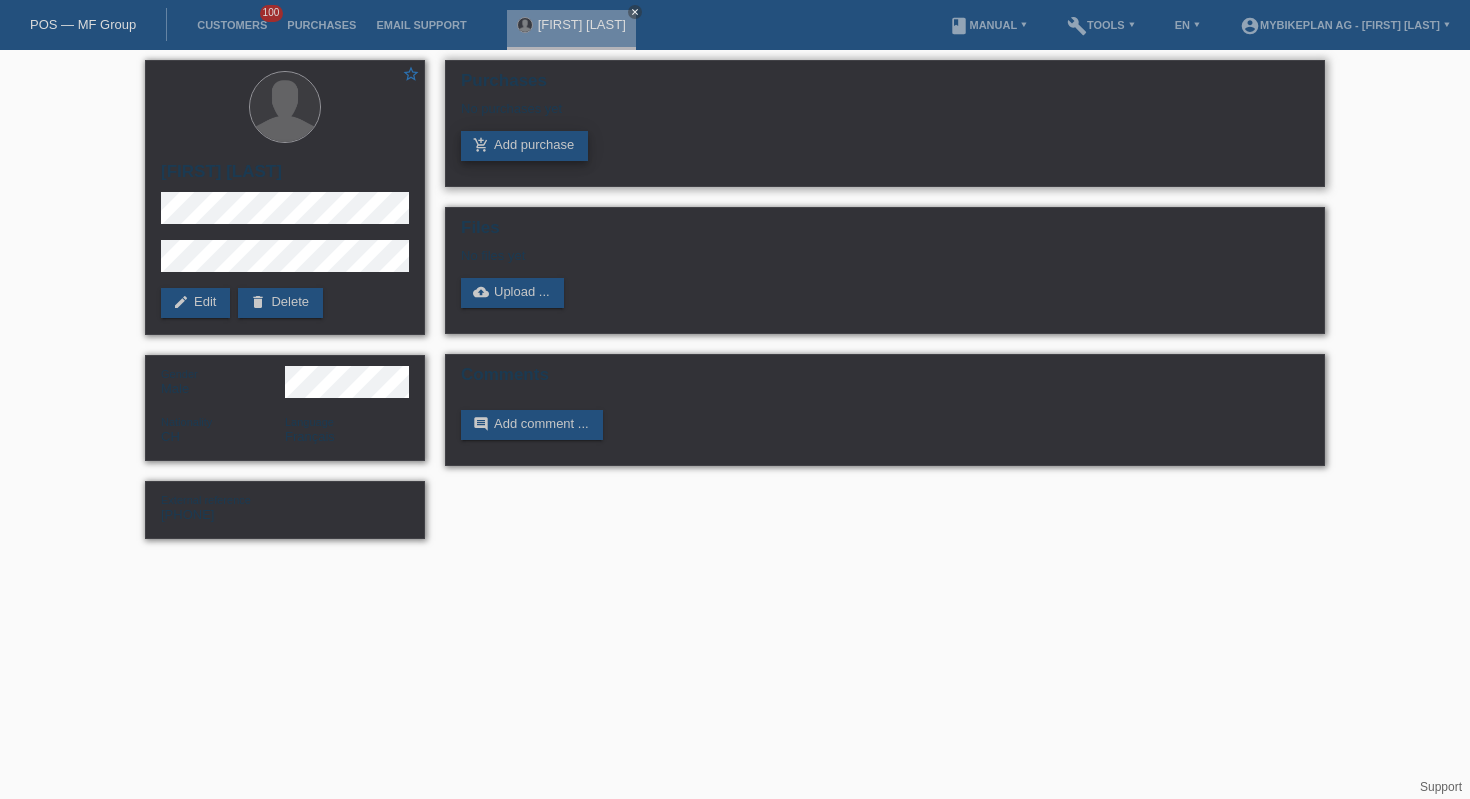 click on "add_shopping_cart  Add purchase" at bounding box center [524, 146] 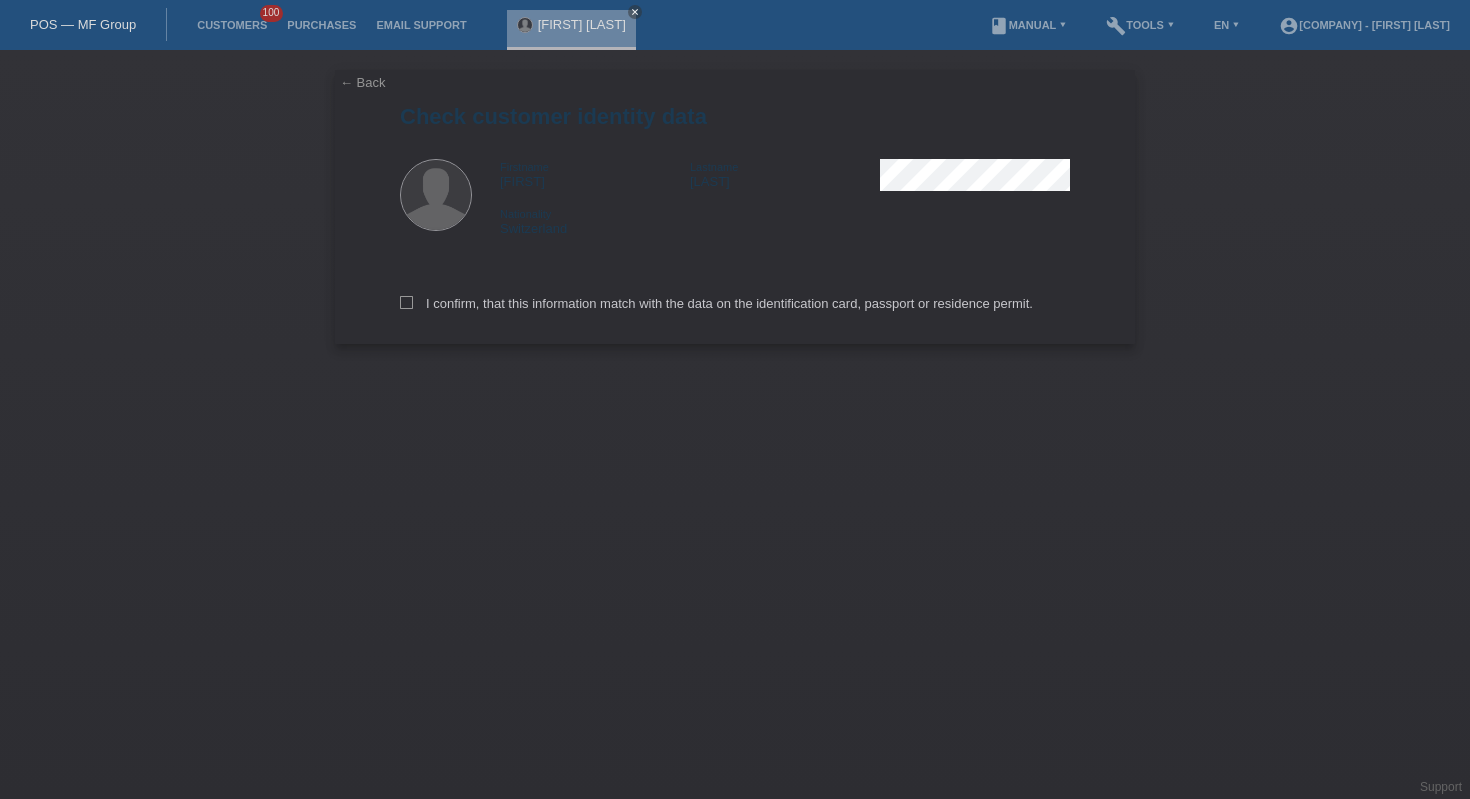 scroll, scrollTop: 0, scrollLeft: 0, axis: both 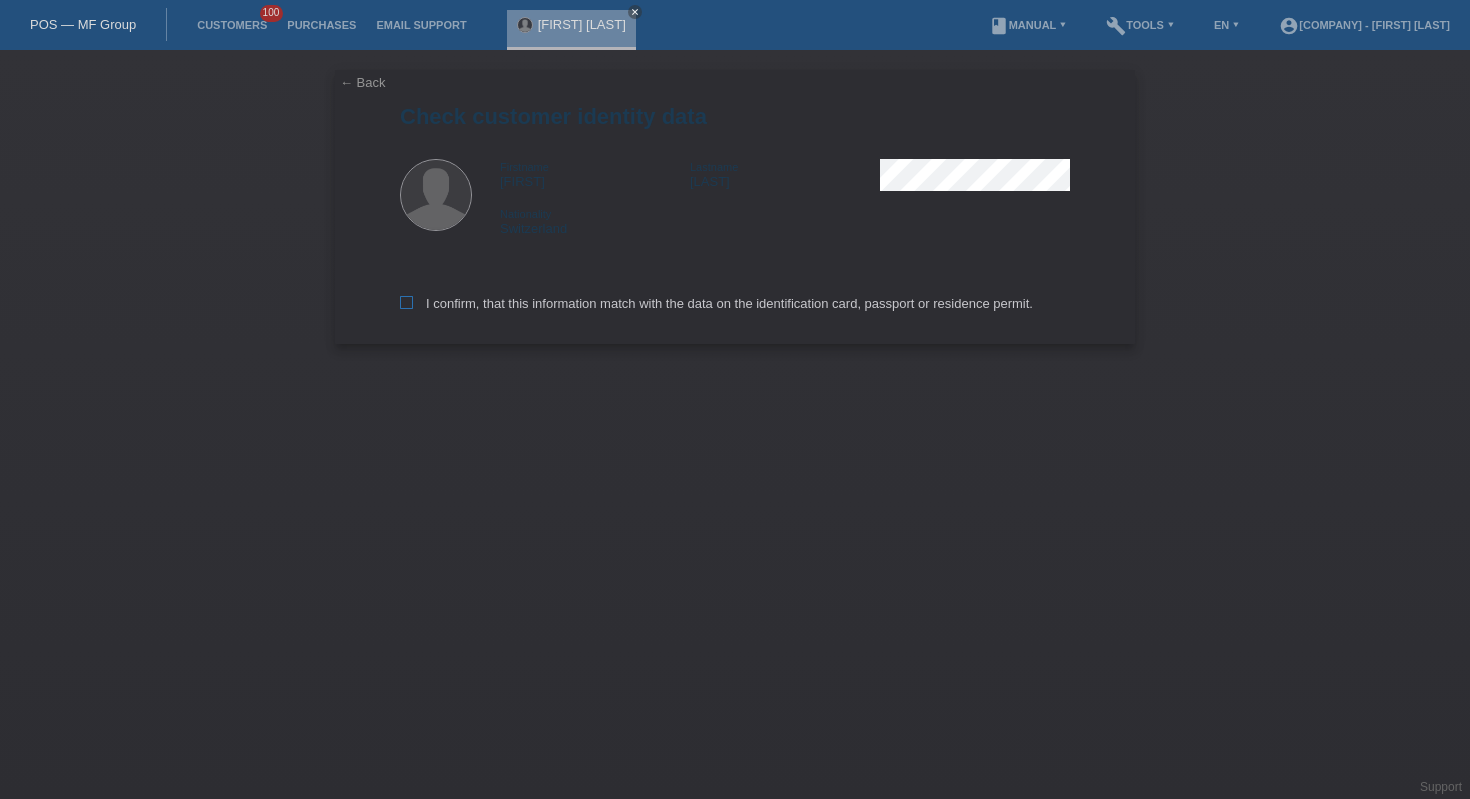 click on "I confirm, that this information match with the data on the identification card, passport or residence permit." at bounding box center (716, 303) 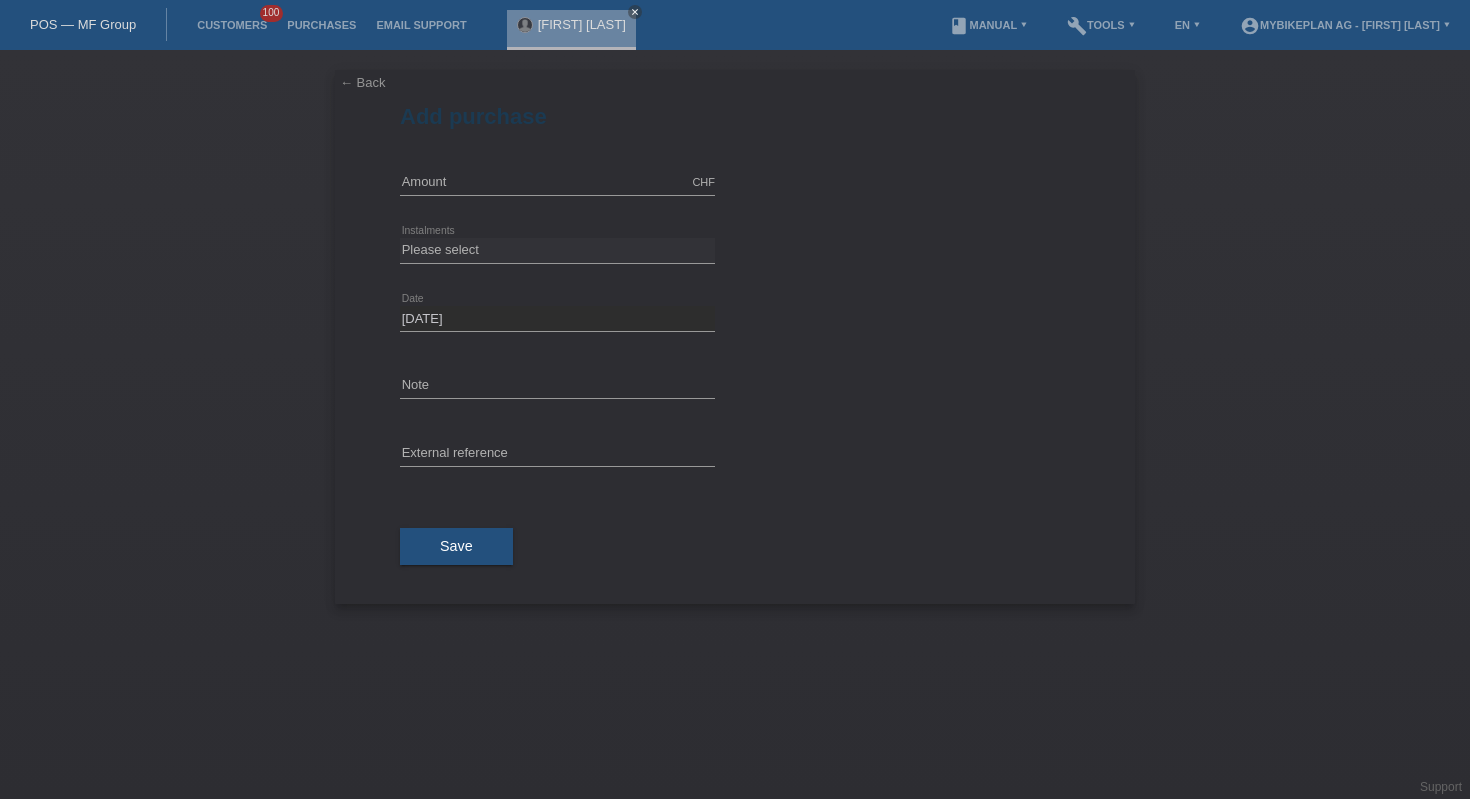 scroll, scrollTop: 0, scrollLeft: 0, axis: both 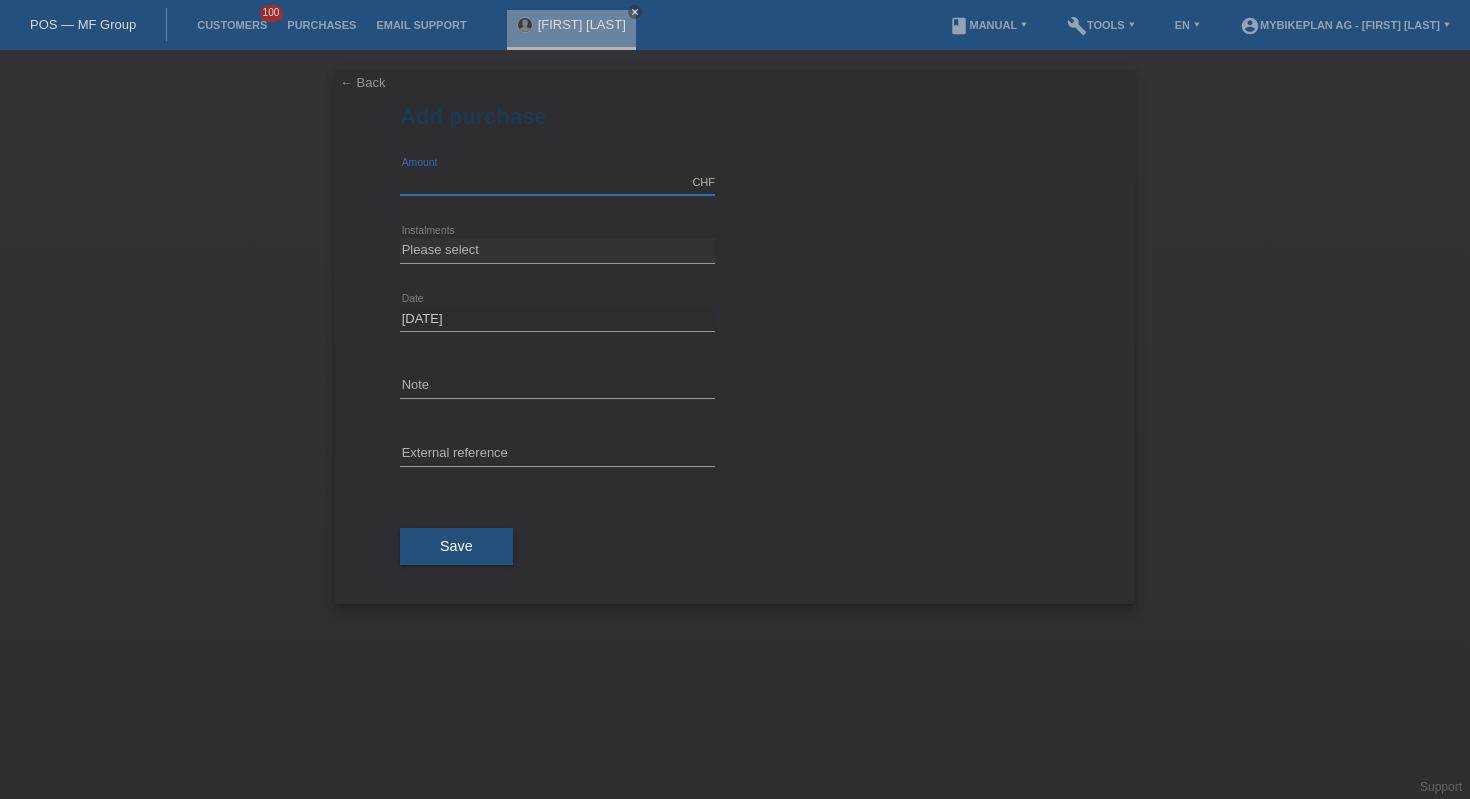 click at bounding box center [557, 182] 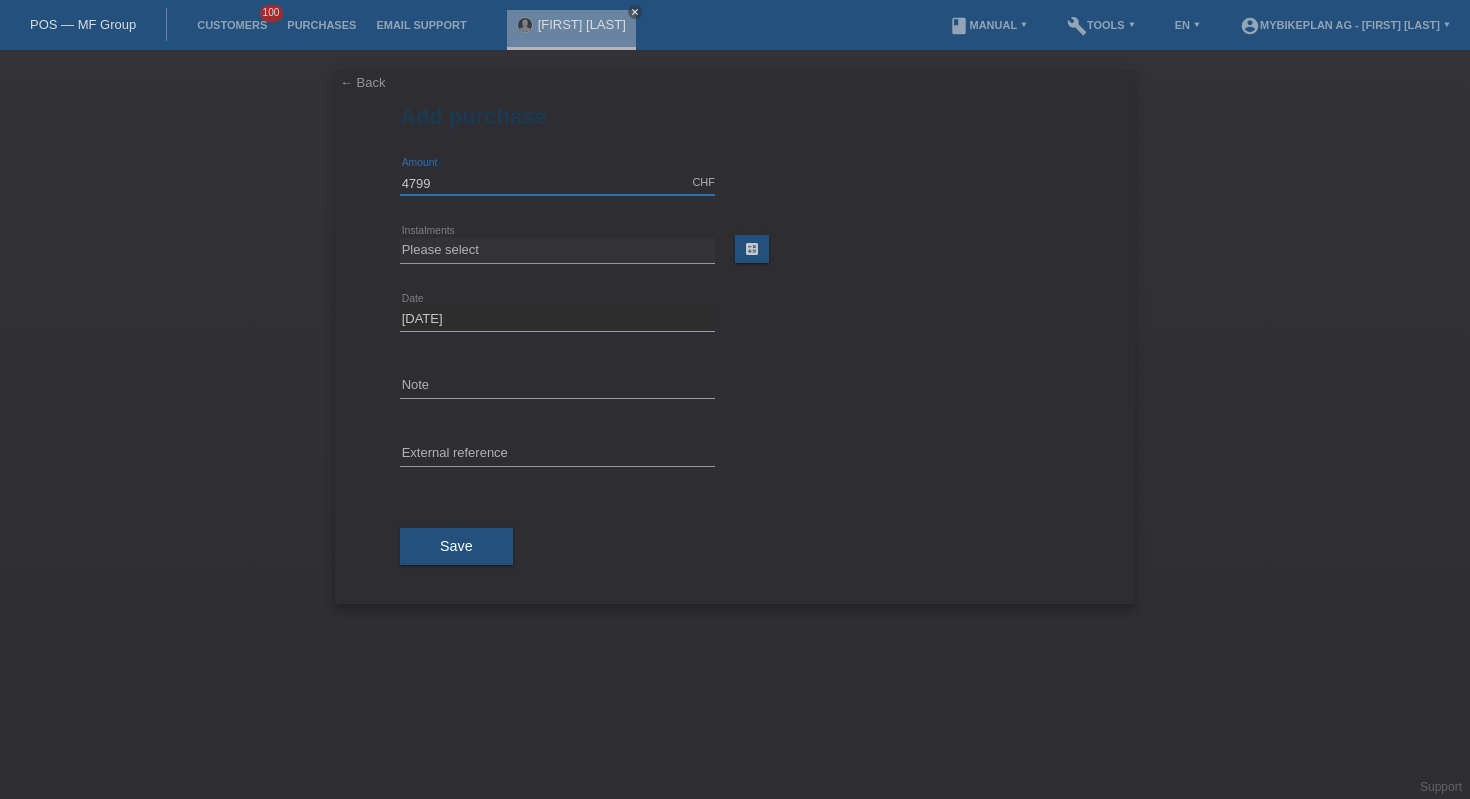 type on "4799.00" 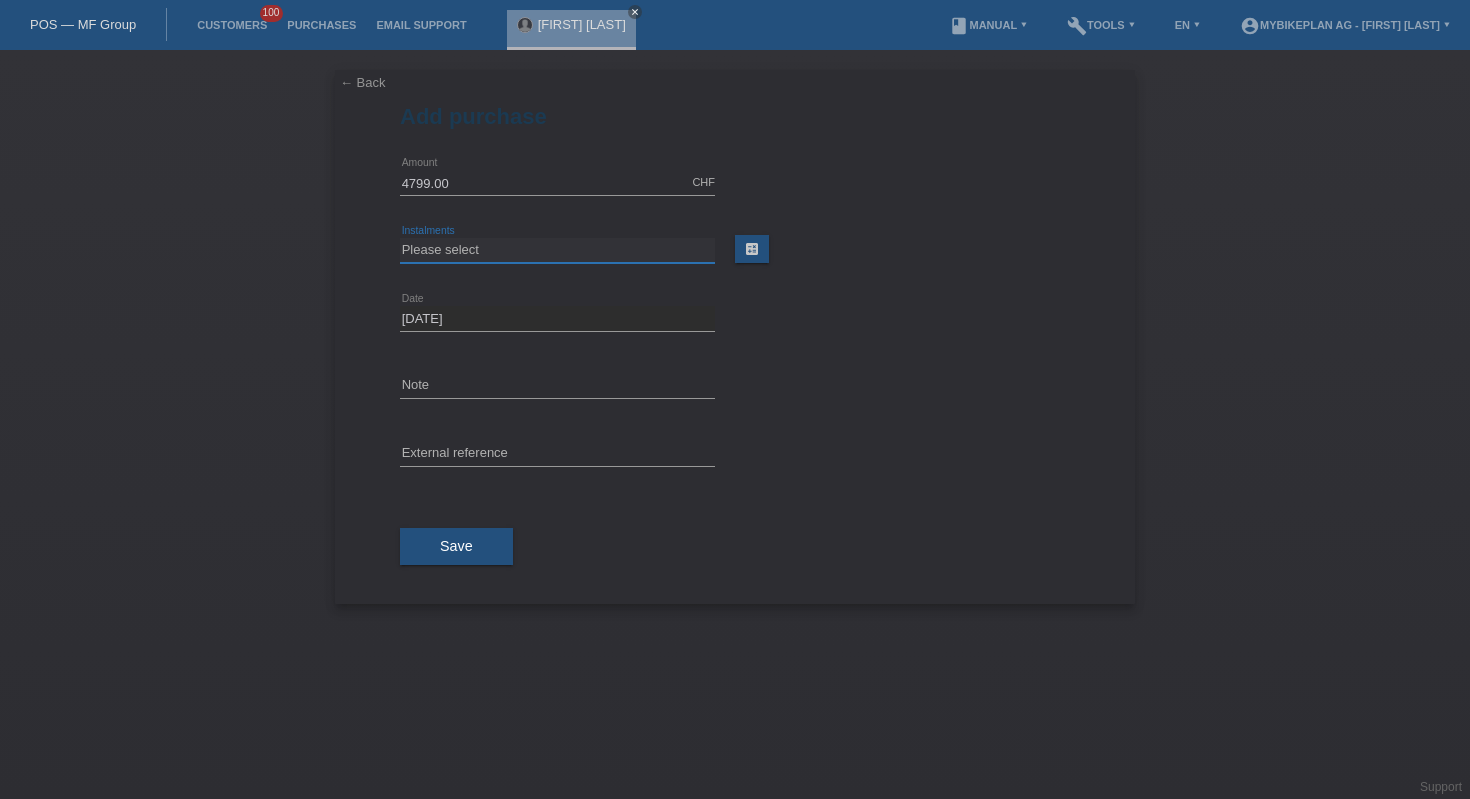 click on "Please select
6 instalments
12 instalments
18 instalments
24 instalments
36 instalments
48 instalments" at bounding box center (557, 250) 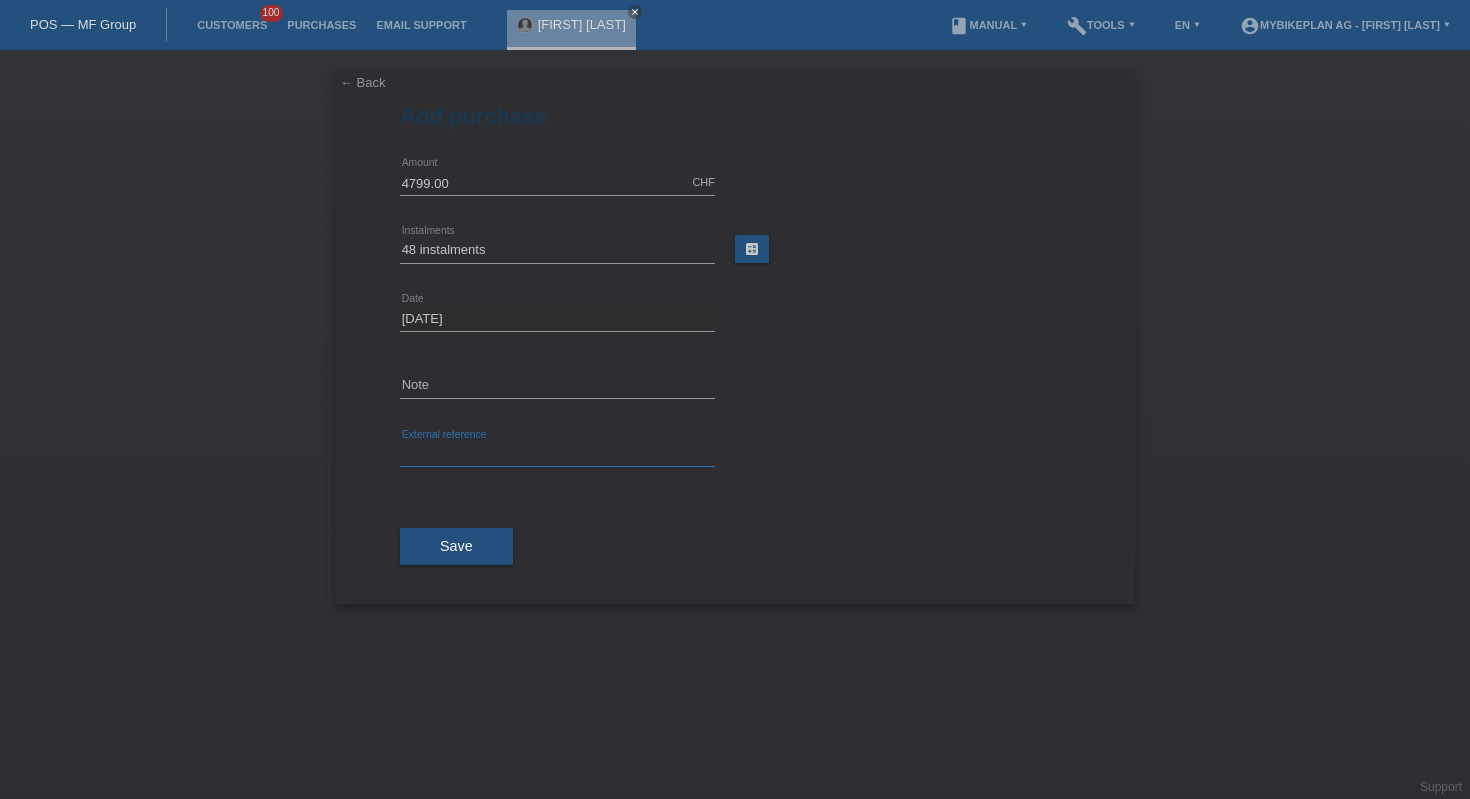click at bounding box center (557, 454) 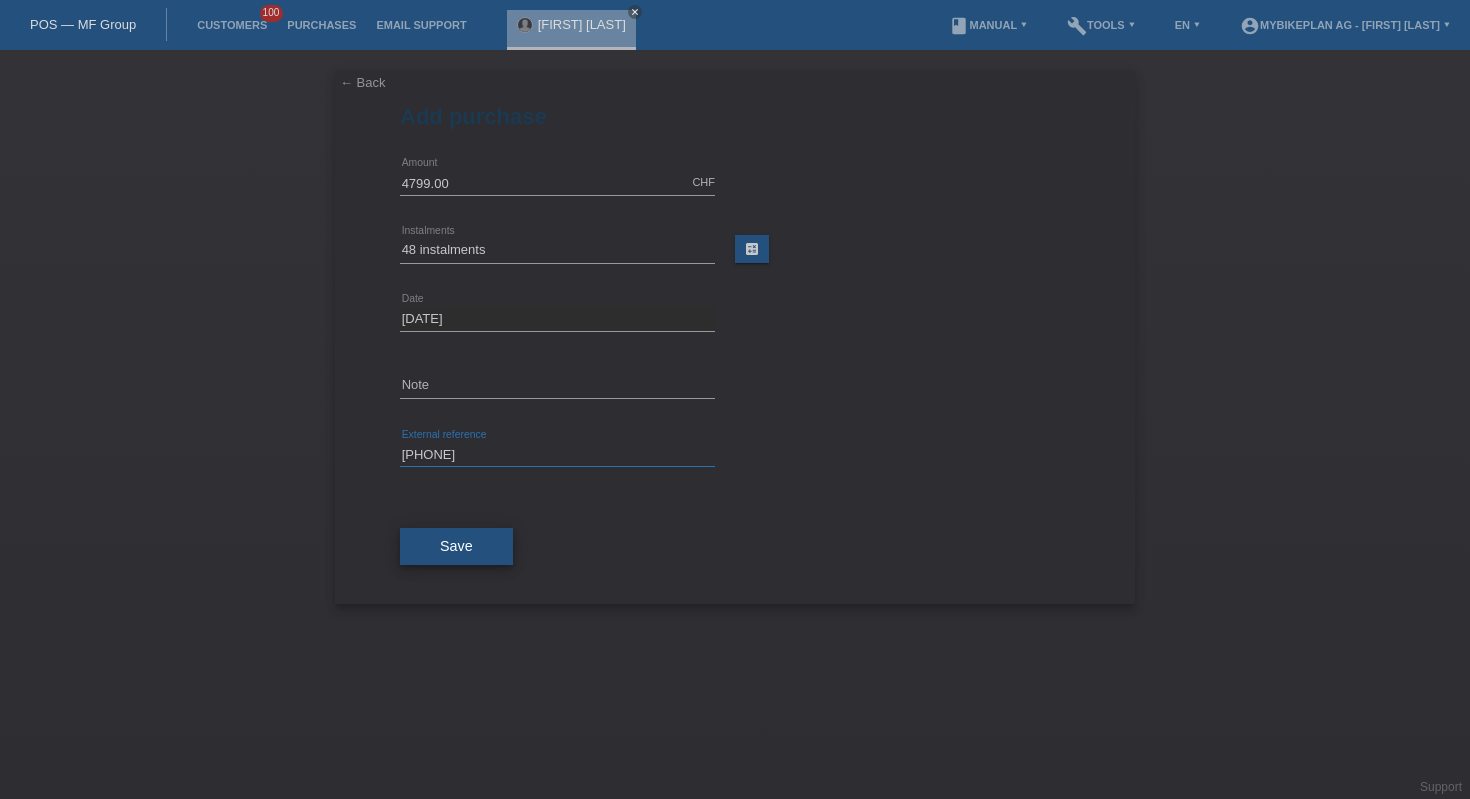 type on "41350710856" 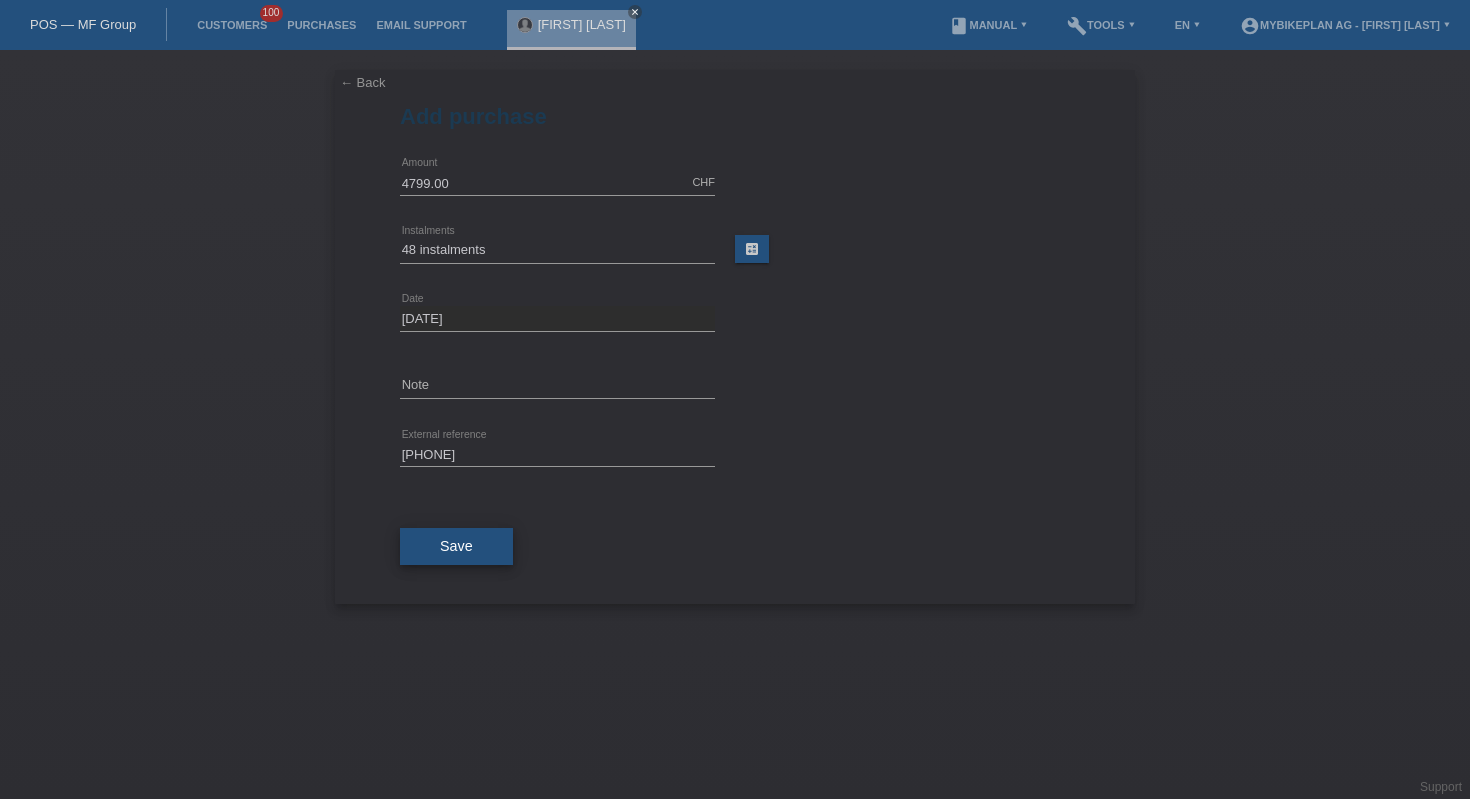 click on "Save" at bounding box center (456, 546) 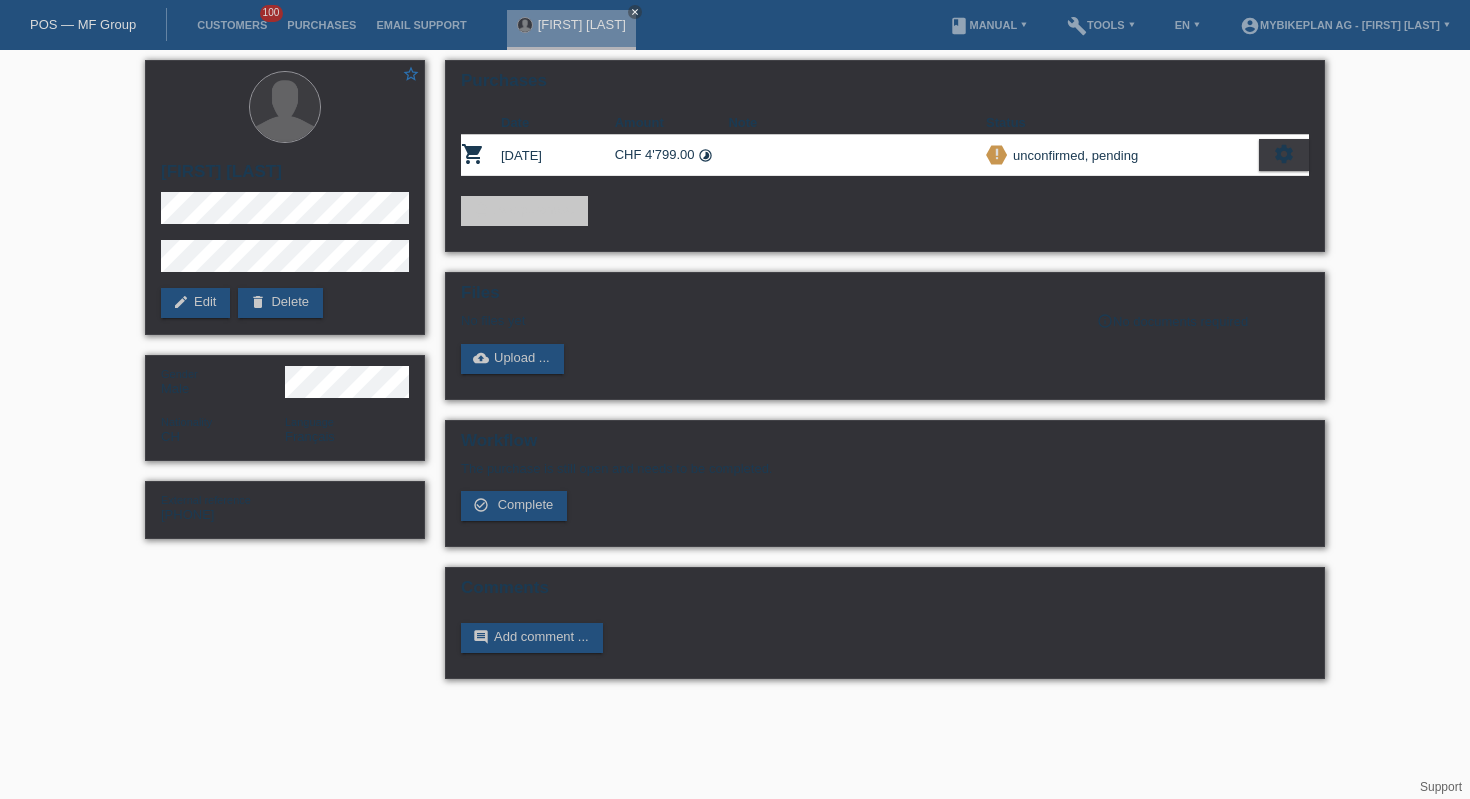 scroll, scrollTop: 0, scrollLeft: 0, axis: both 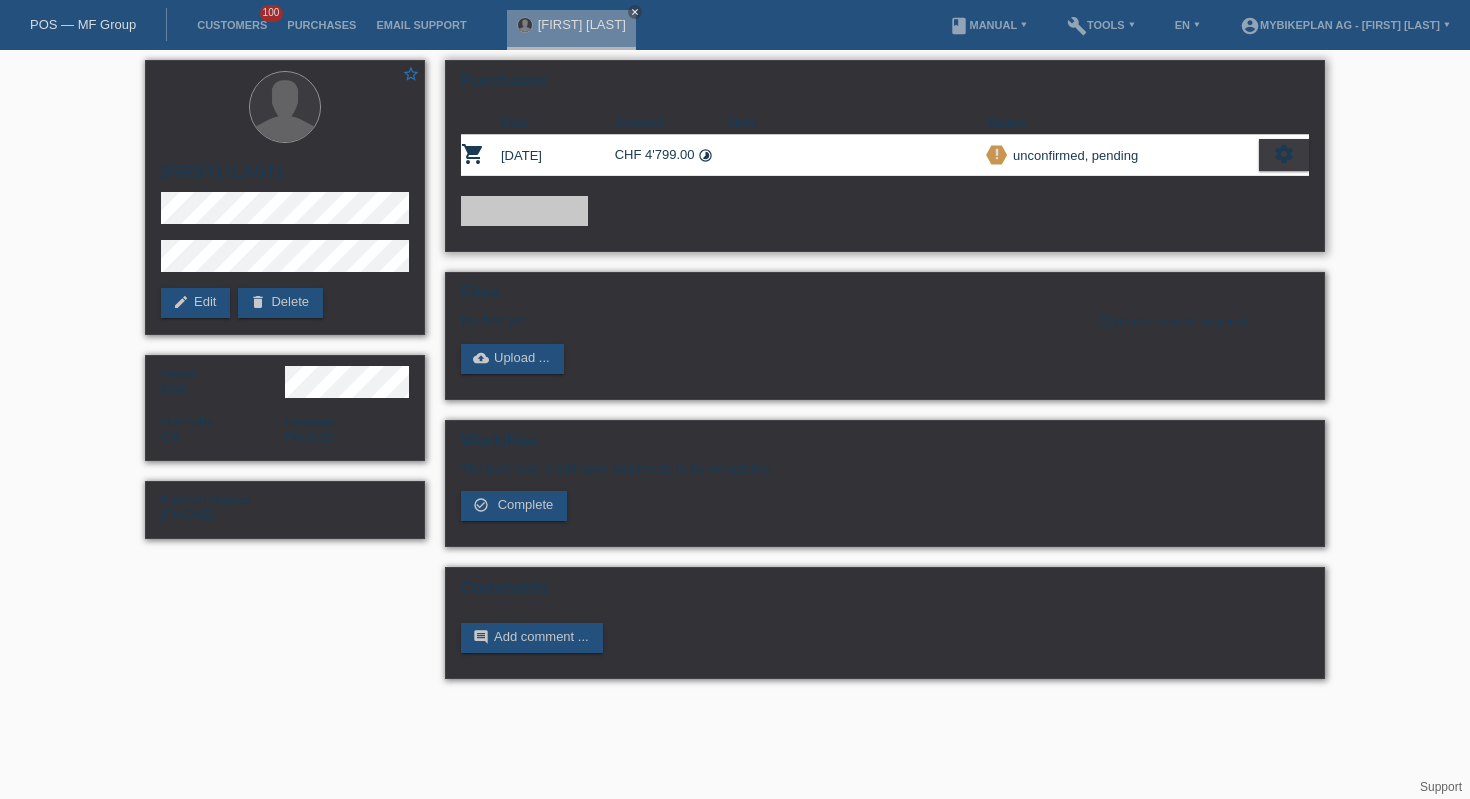 click on "settings" at bounding box center [1284, 155] 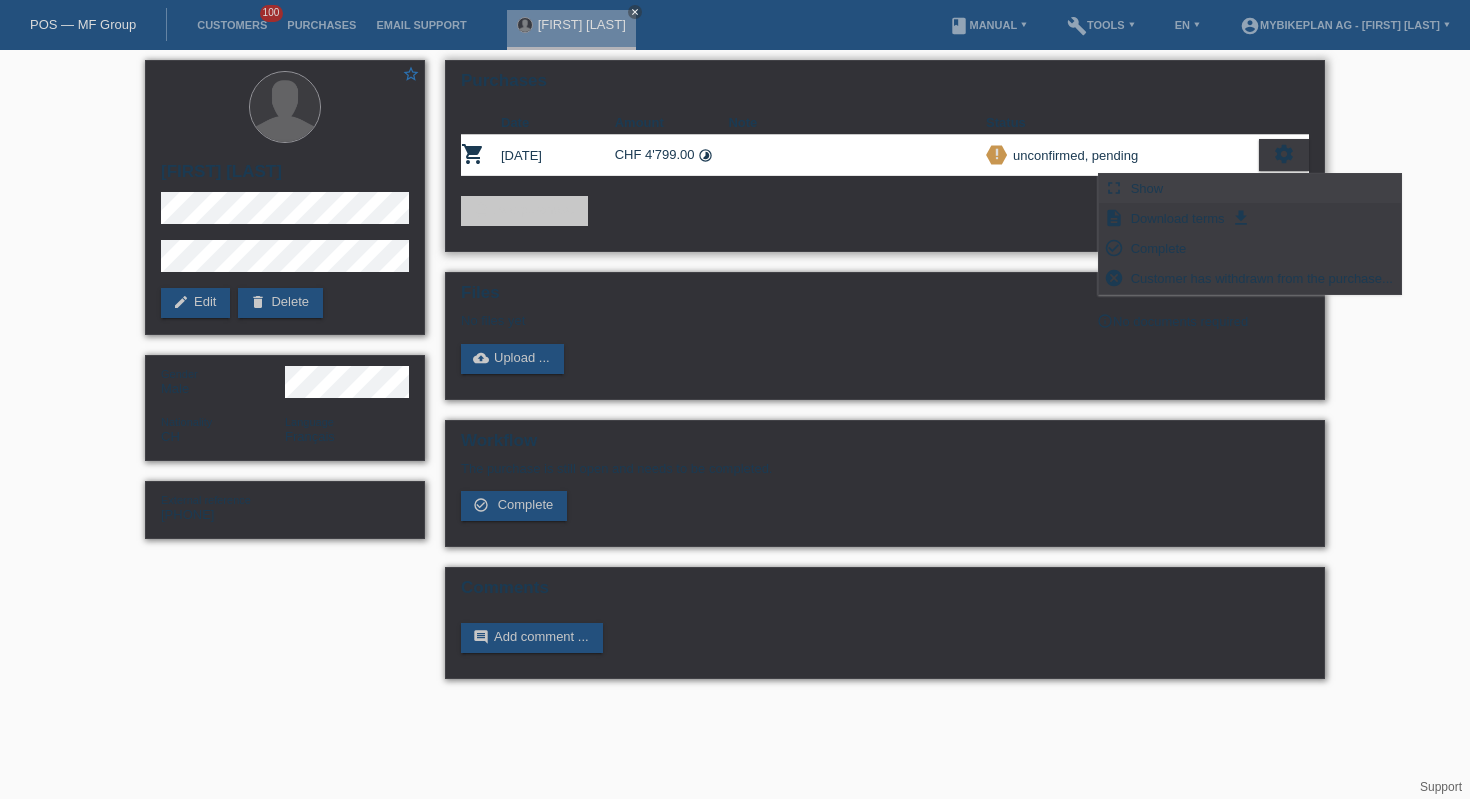 click on "fullscreen" at bounding box center [1114, 188] 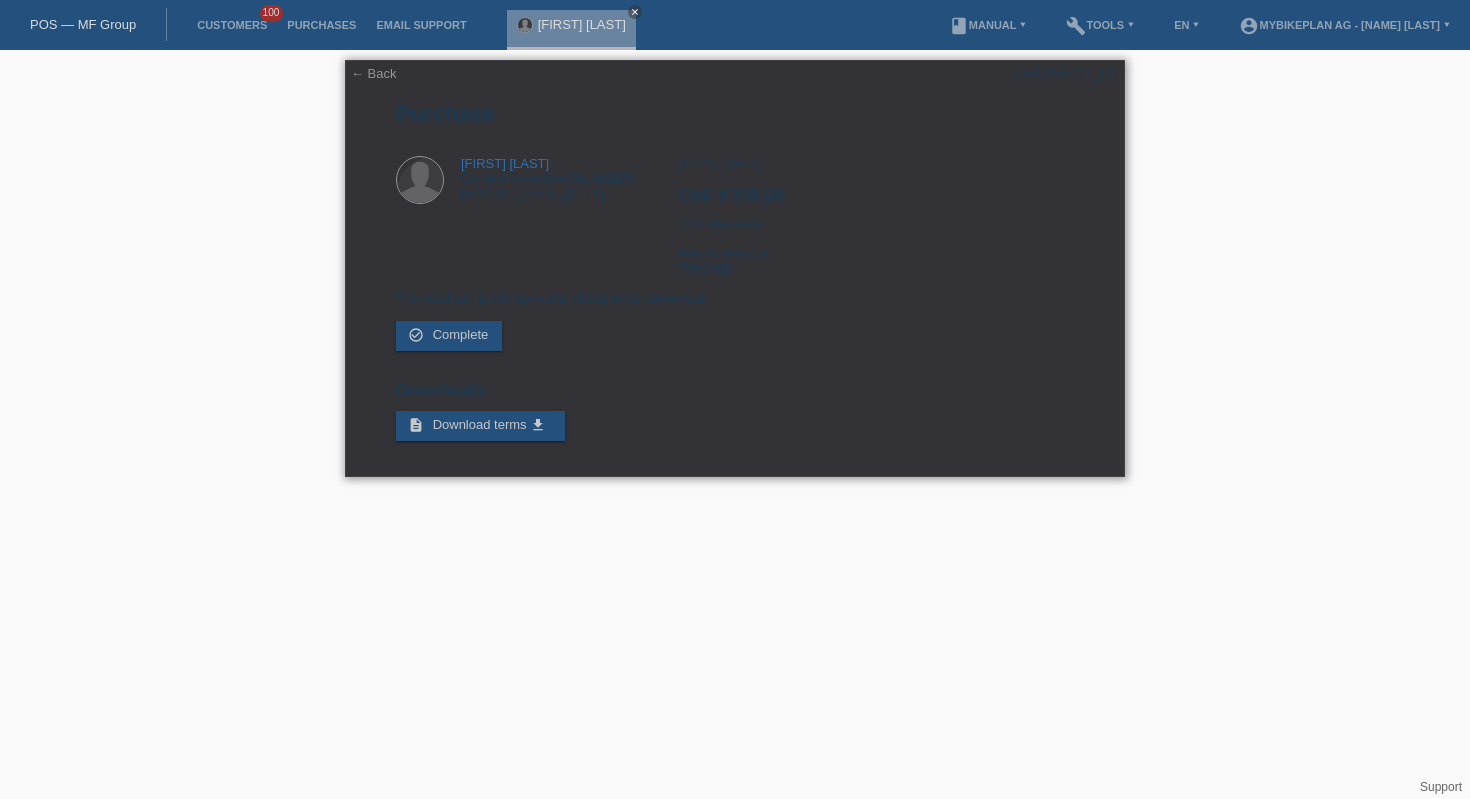 scroll, scrollTop: 0, scrollLeft: 0, axis: both 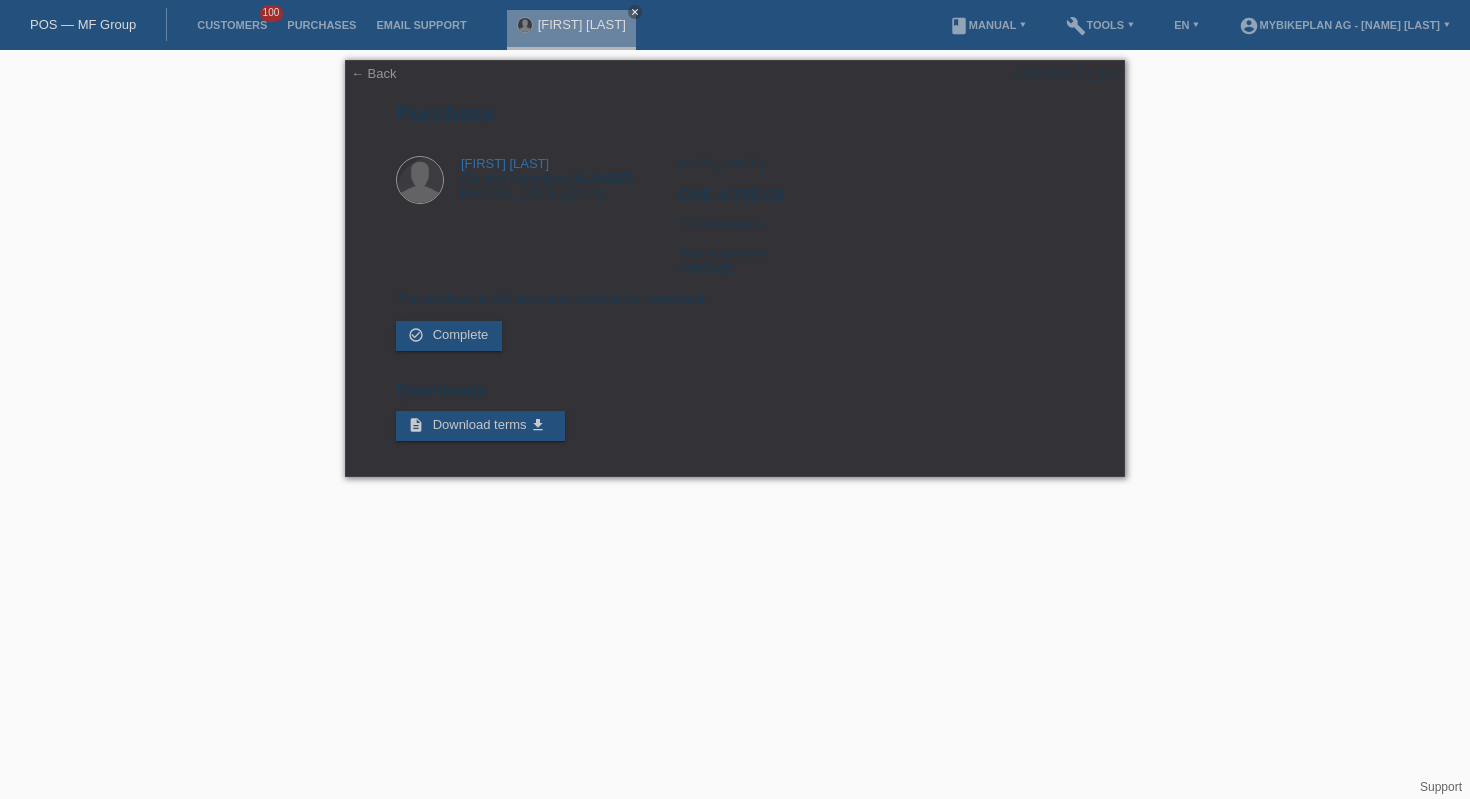 click on "POS — MF Group
Customers
100
Purchases
Email Support
Livio Bove
close
menu" at bounding box center [735, 25] 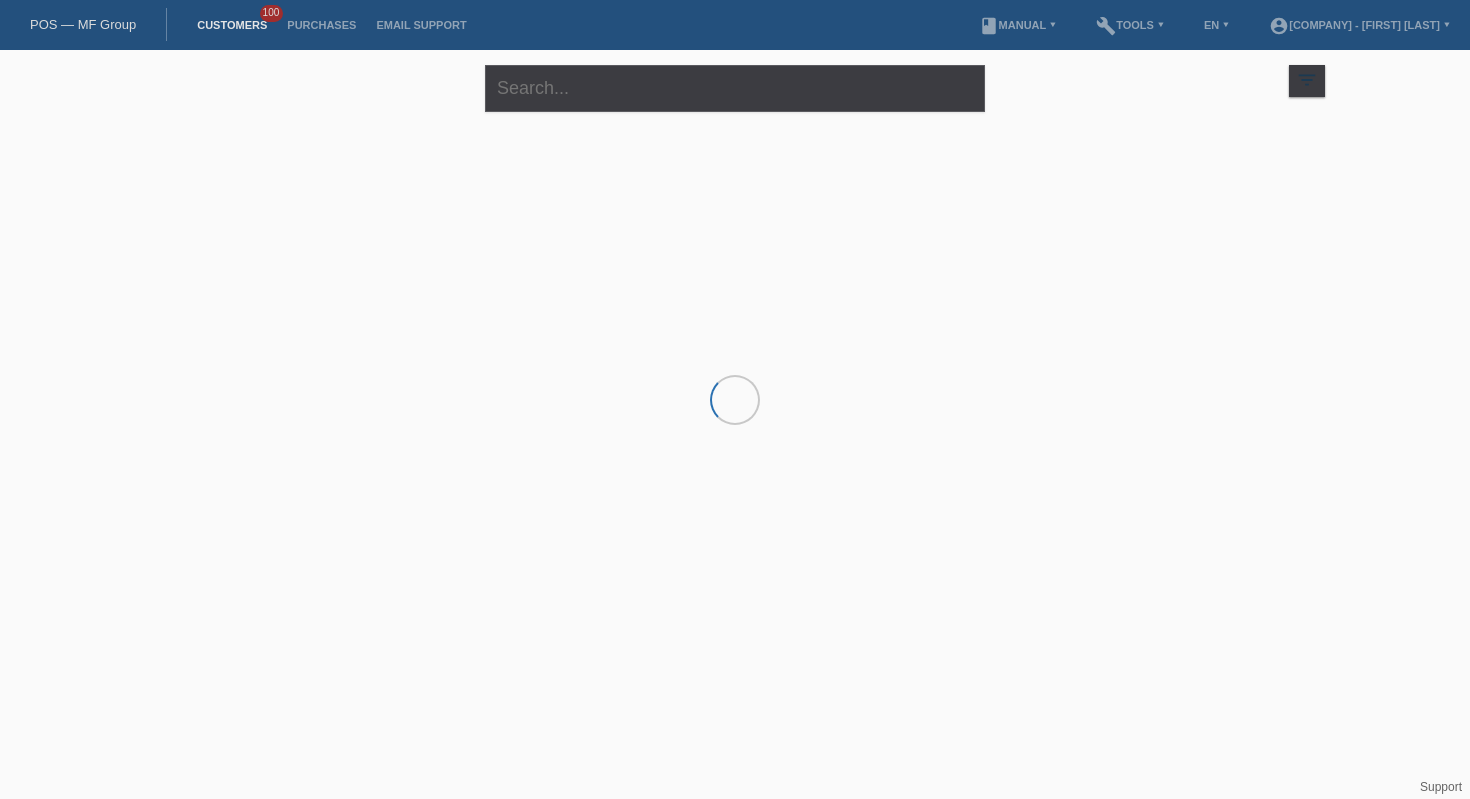 scroll, scrollTop: 0, scrollLeft: 0, axis: both 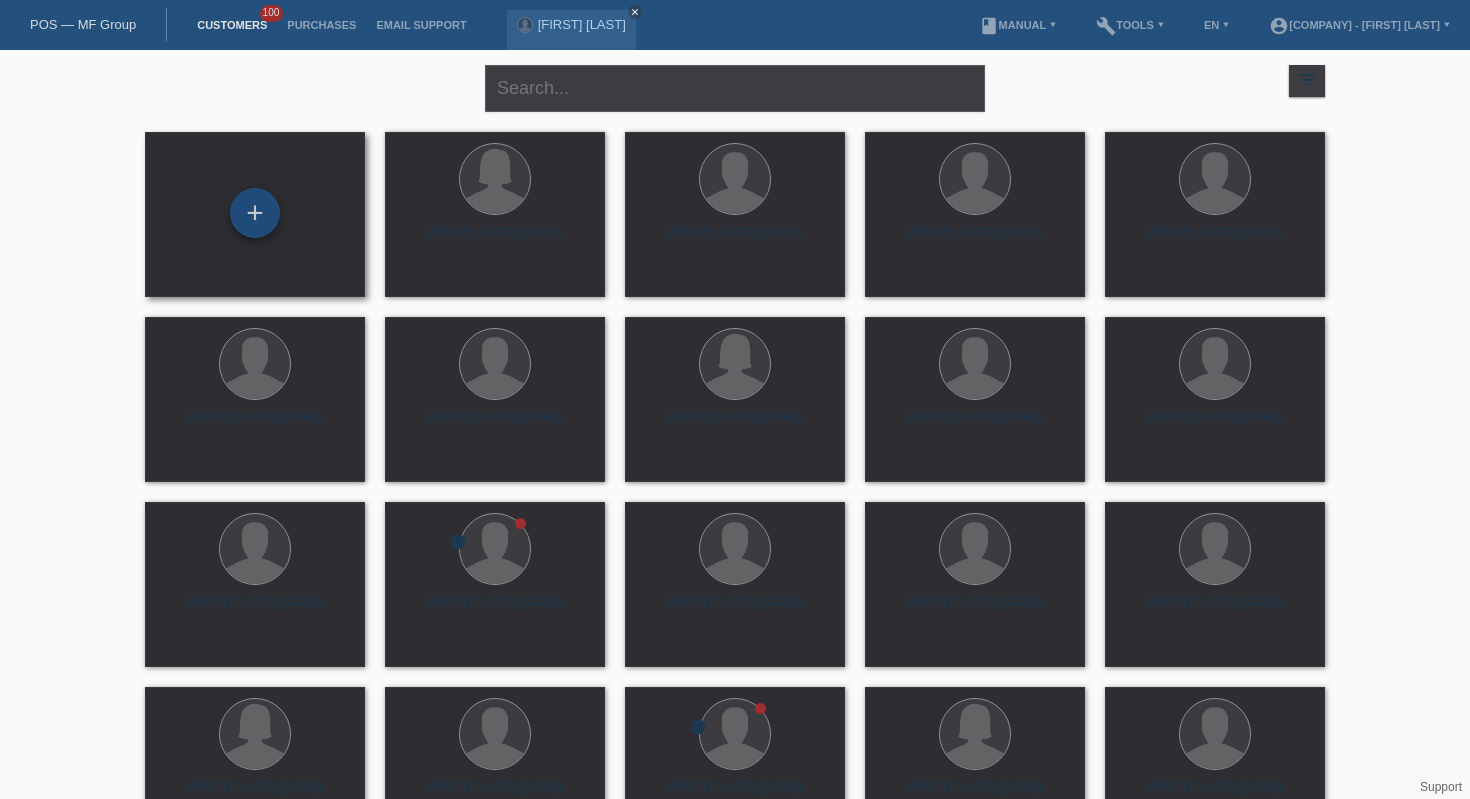 click on "+" at bounding box center [255, 213] 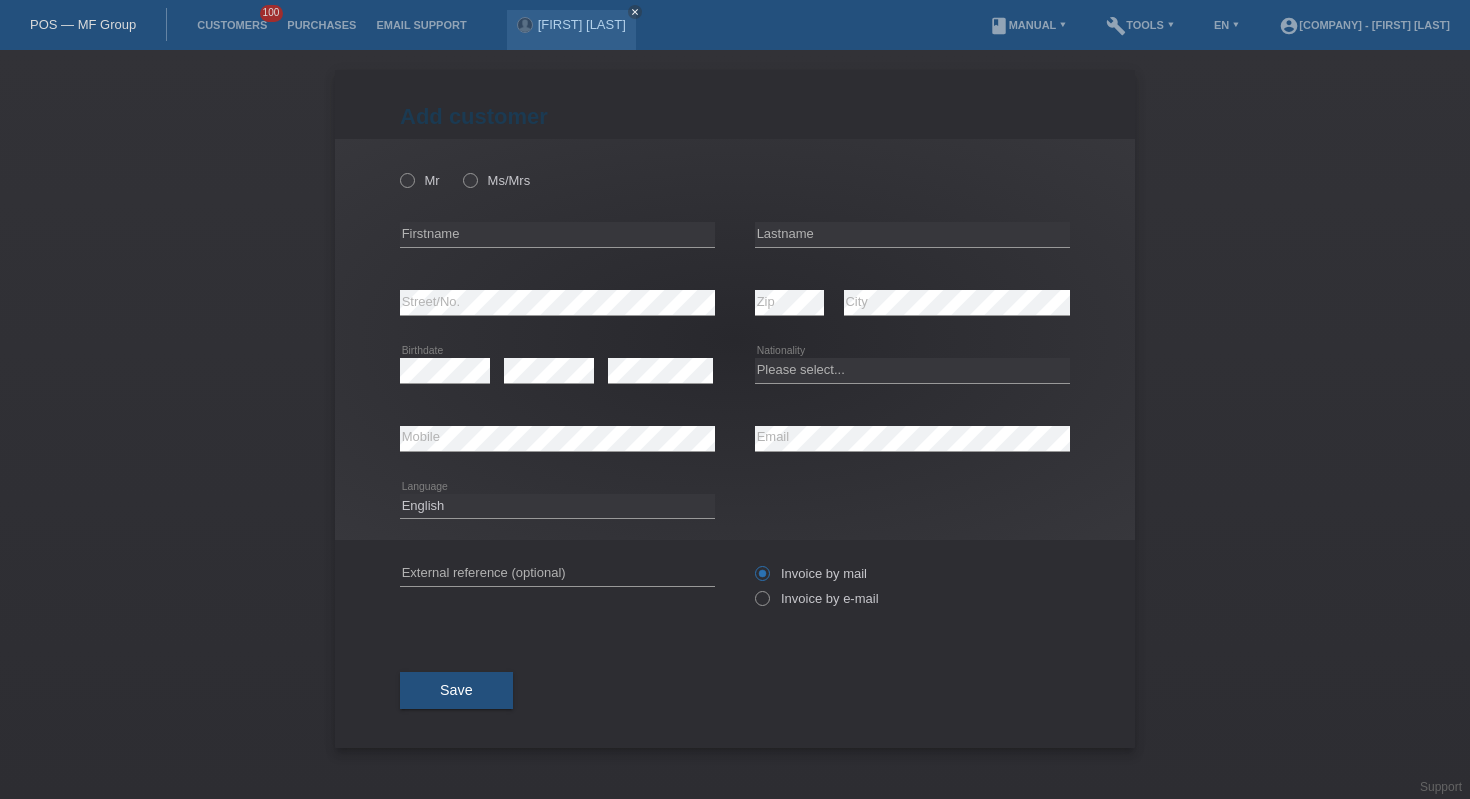 scroll, scrollTop: 0, scrollLeft: 0, axis: both 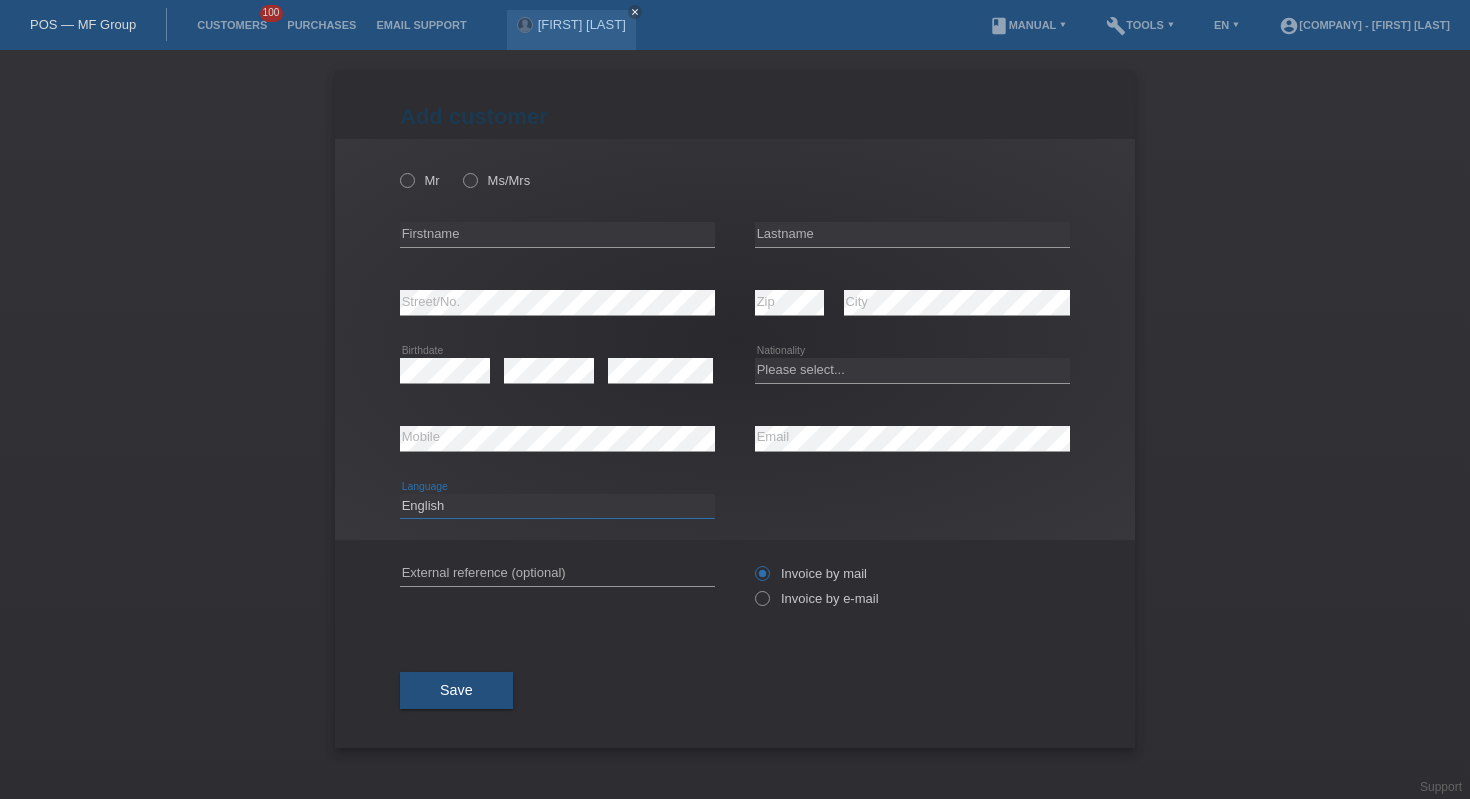 click on "Deutsch
Français
Italiano
English" at bounding box center (557, 506) 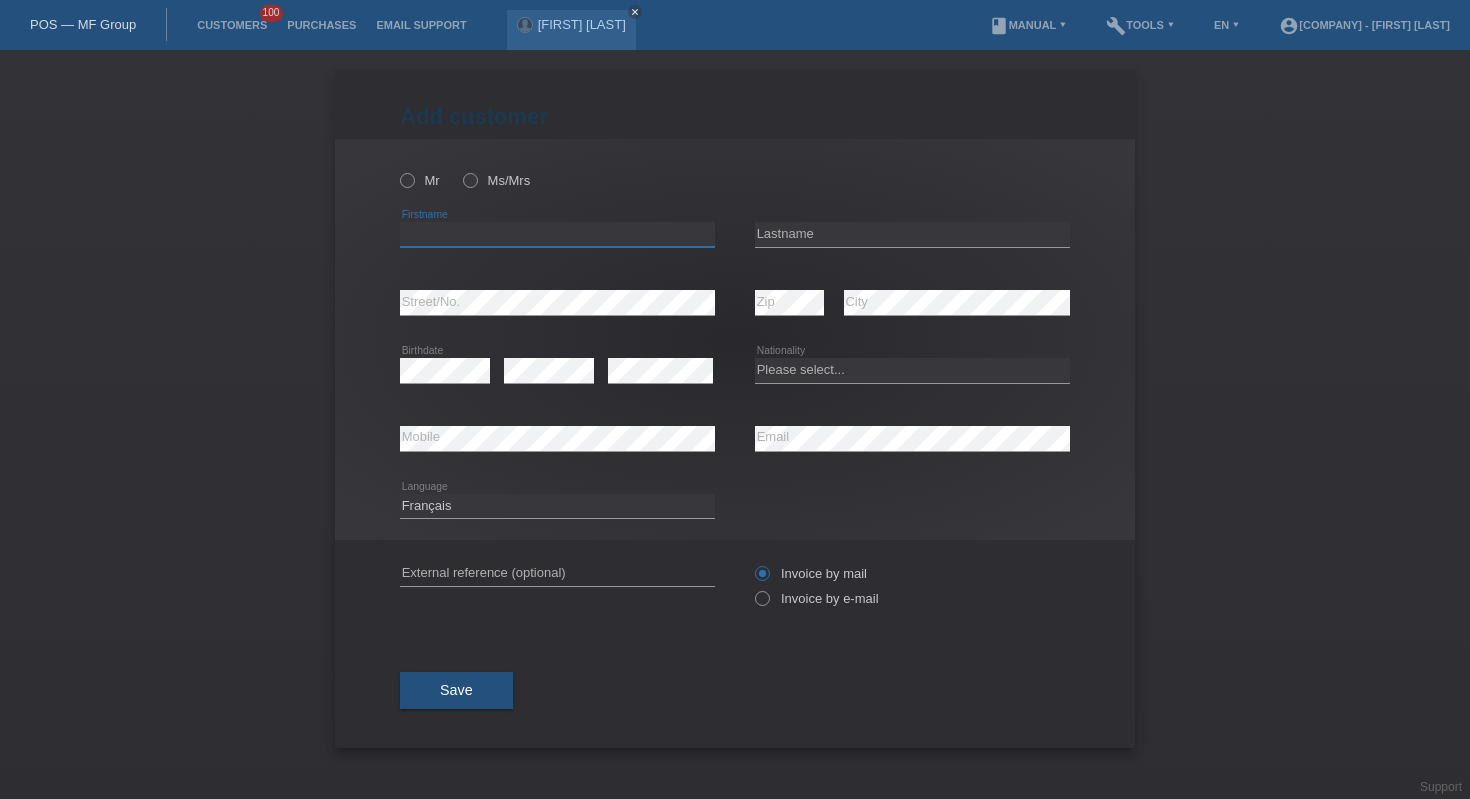 click at bounding box center [557, 234] 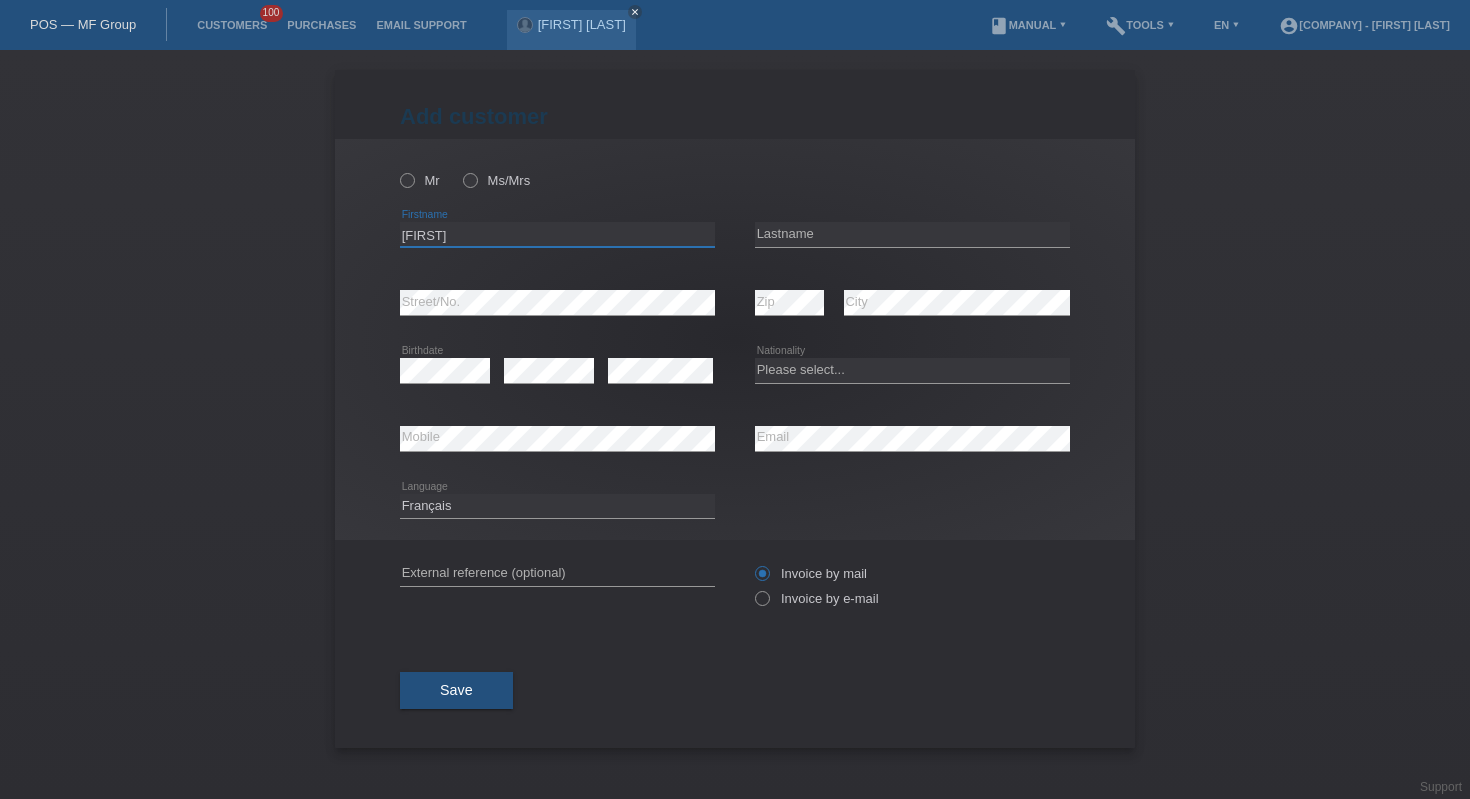 type on "[FIRST]" 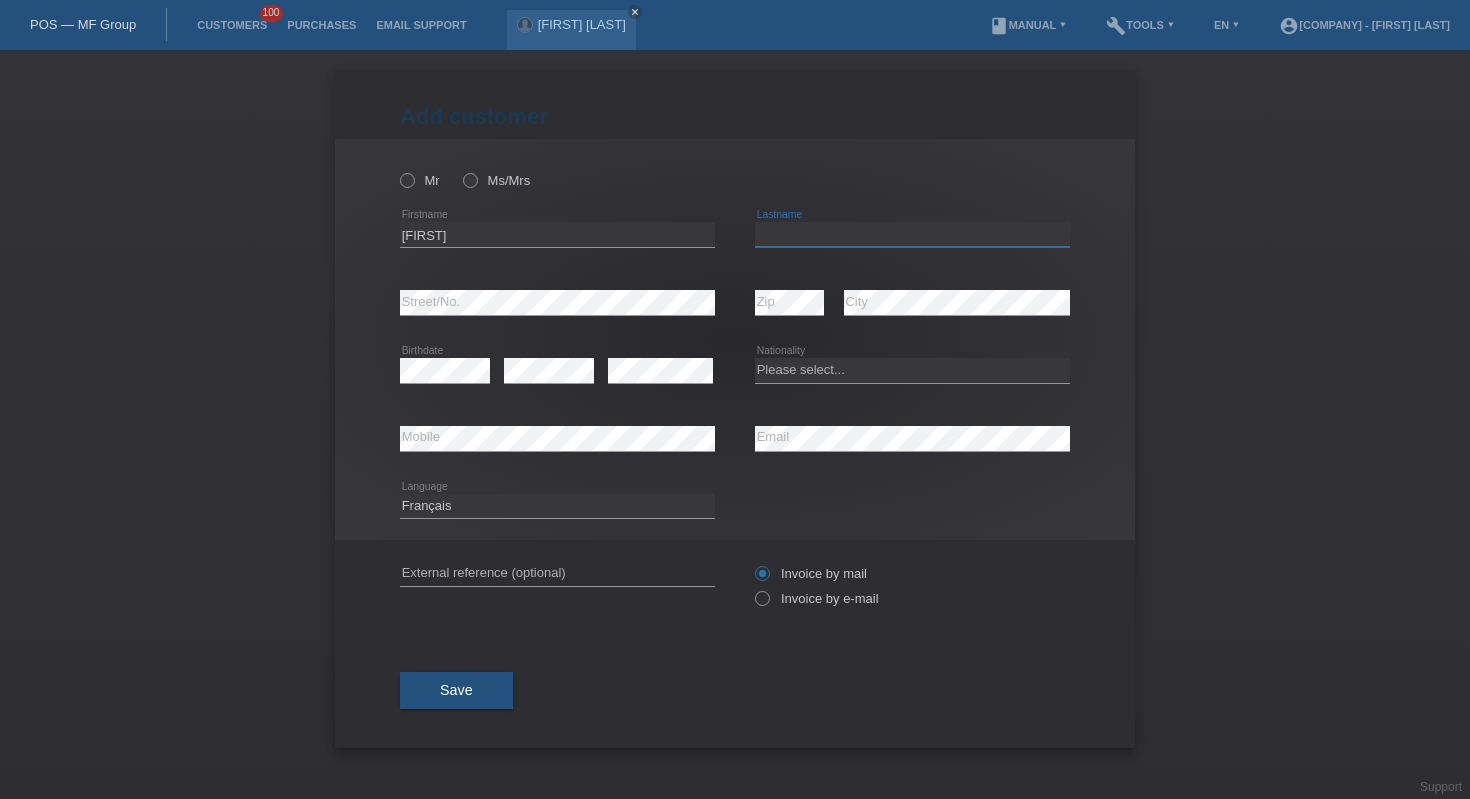 click at bounding box center [912, 234] 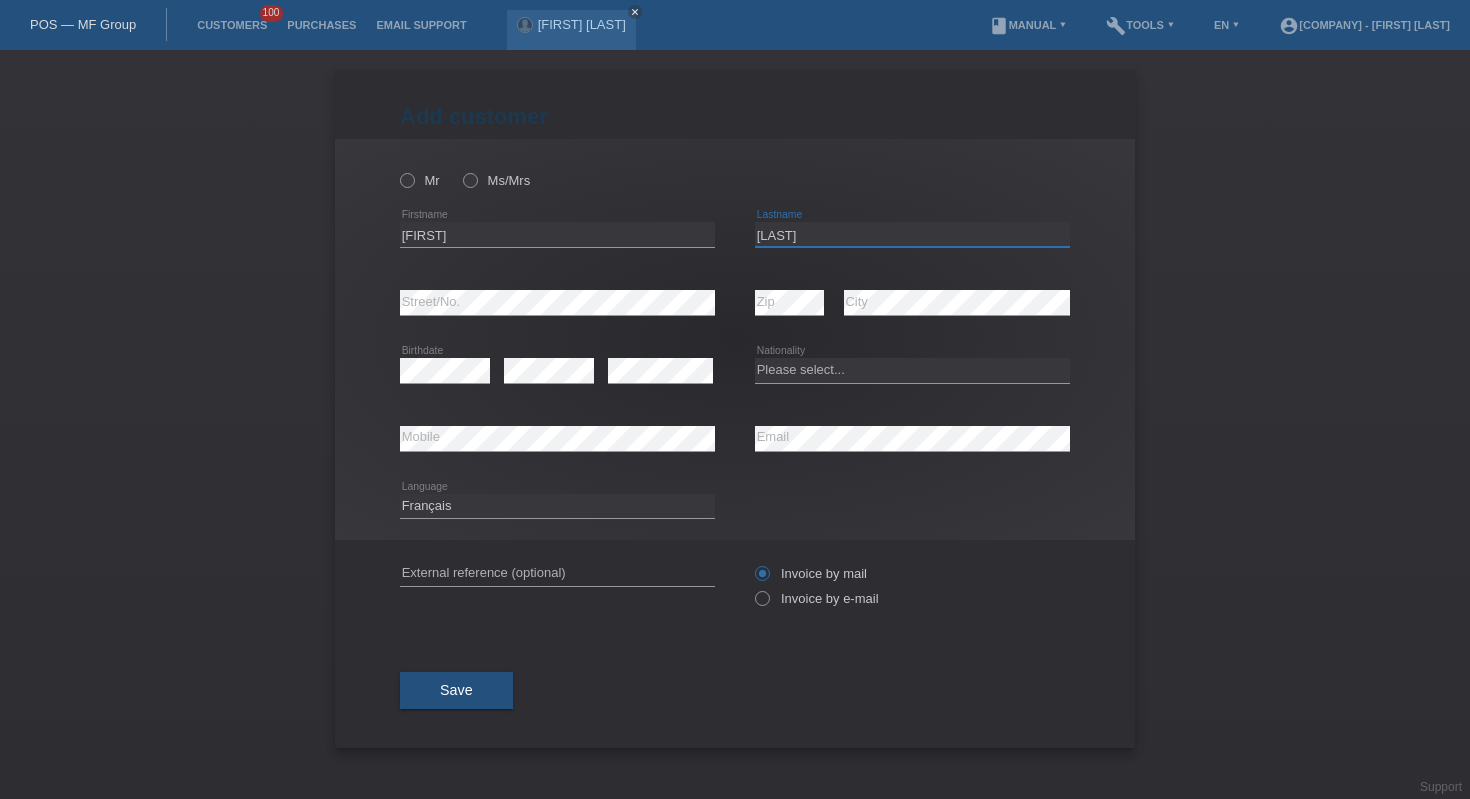 type on "[LAST]" 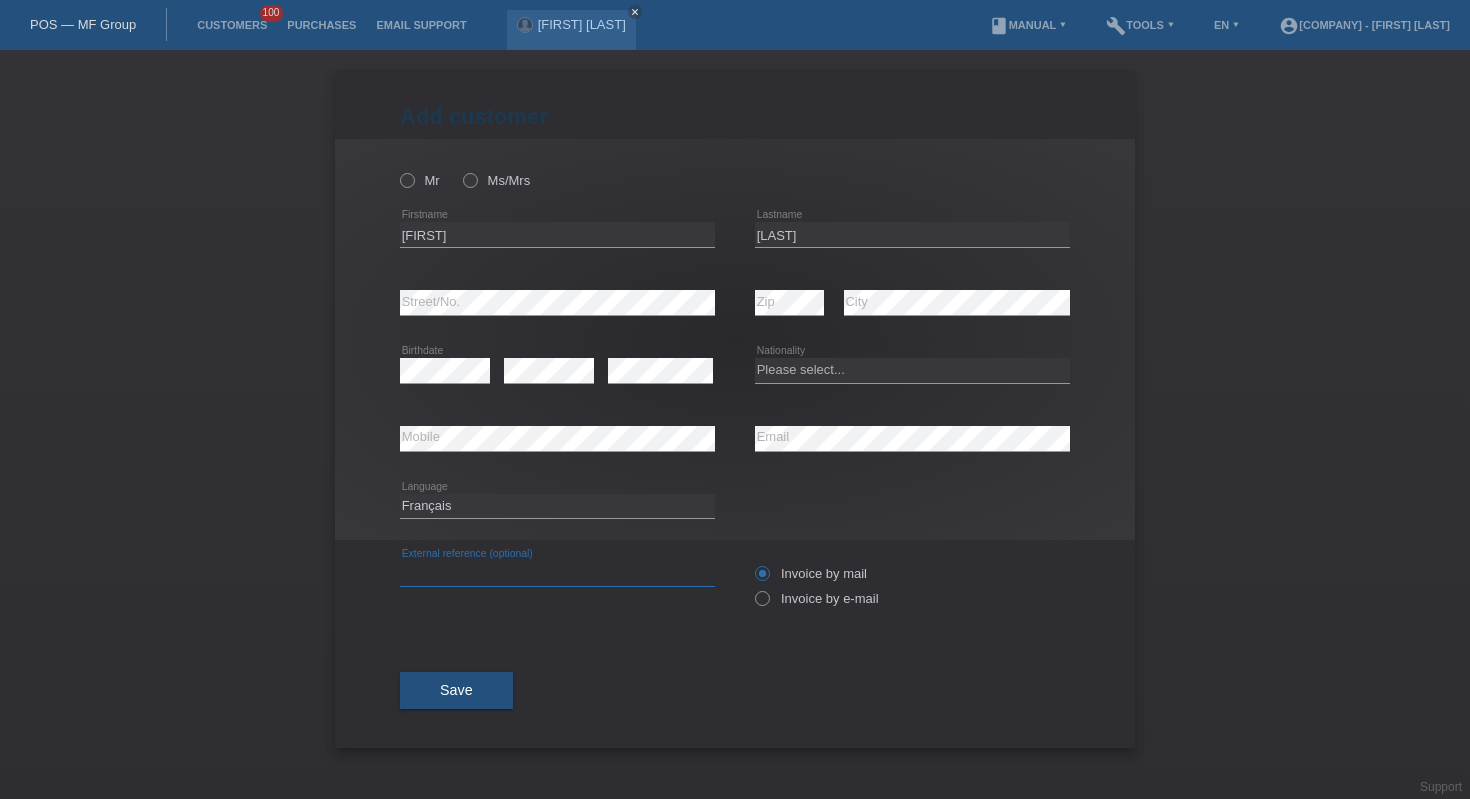 click at bounding box center [557, 573] 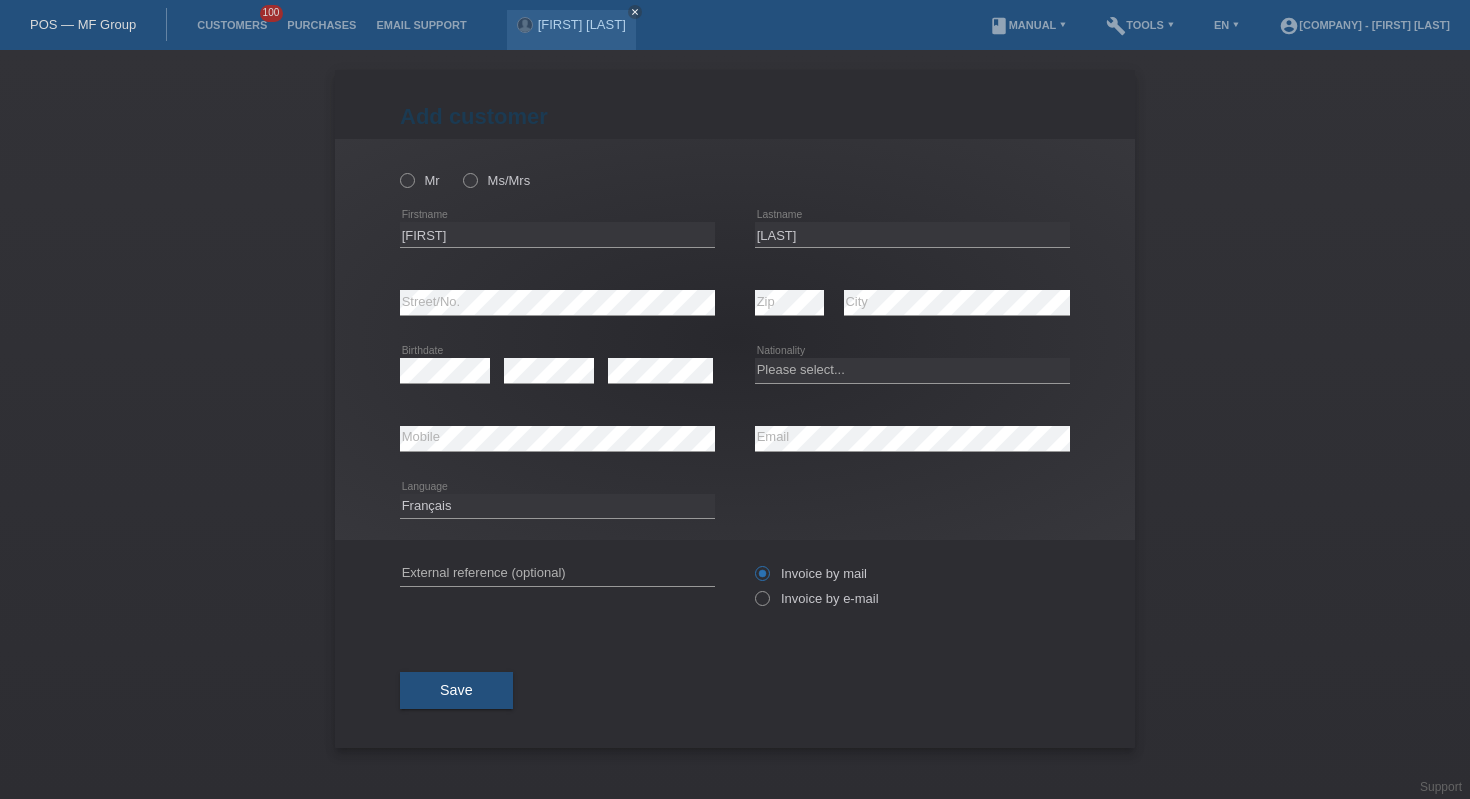 click on "Deutsch
Français
Italiano
English
error
Language" at bounding box center [735, 507] 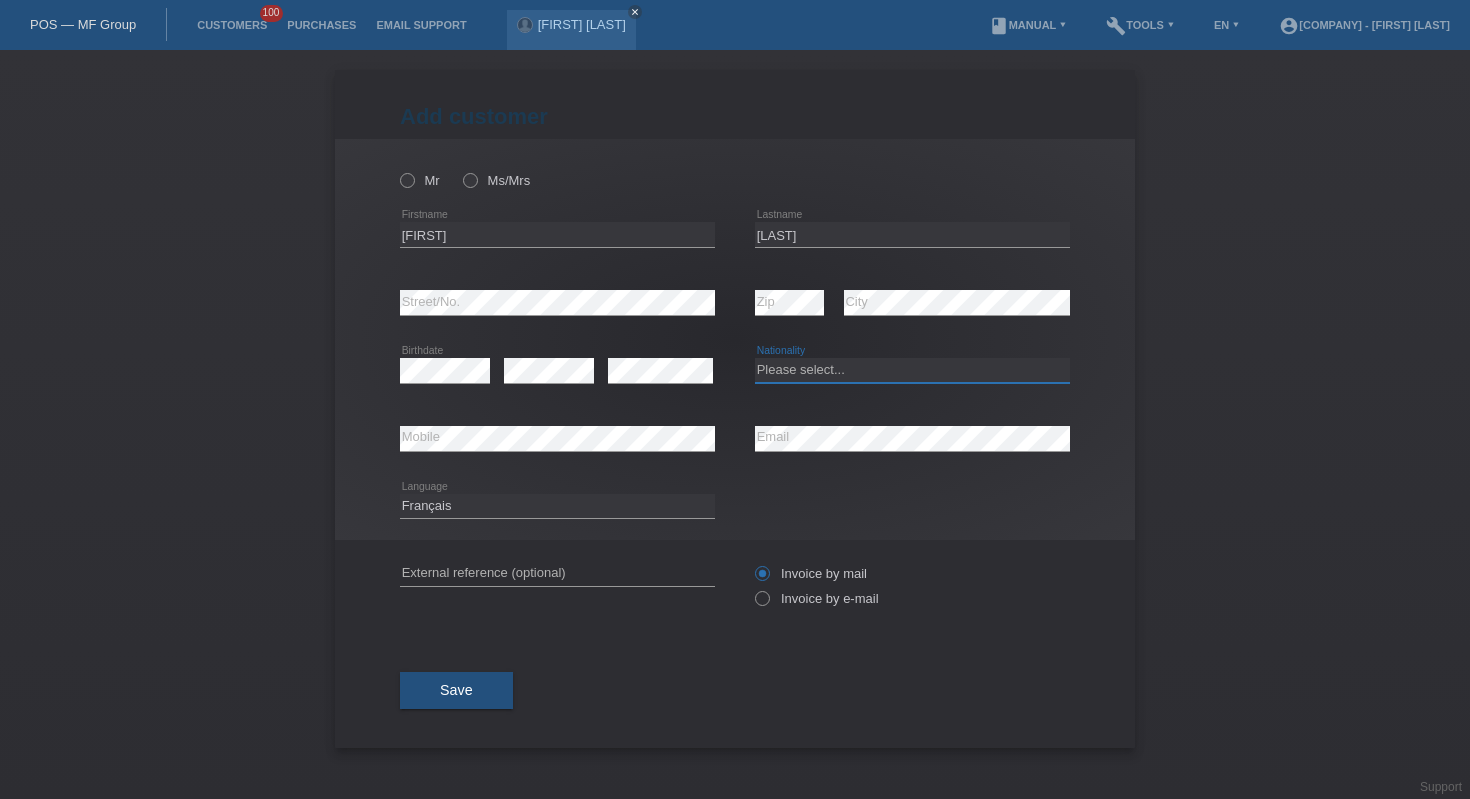 click on "Please select...
Switzerland
Austria
Germany
Liechtenstein
------------
Afghanistan
Åland Islands
Albania
Algeria
American Samoa Andorra Angola Anguilla Antarctica Antigua and Barbuda Argentina Armenia" at bounding box center [912, 370] 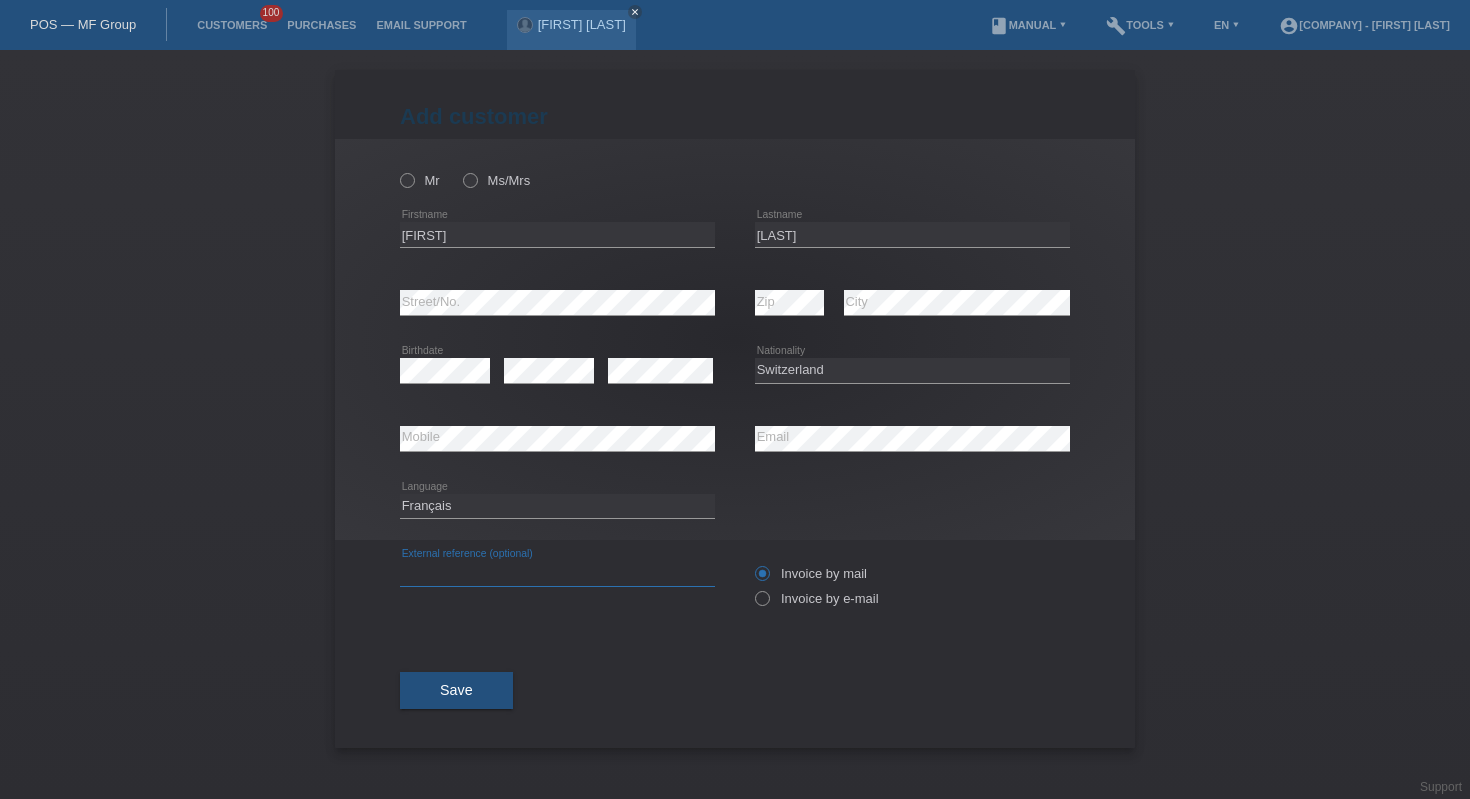 click at bounding box center [557, 573] 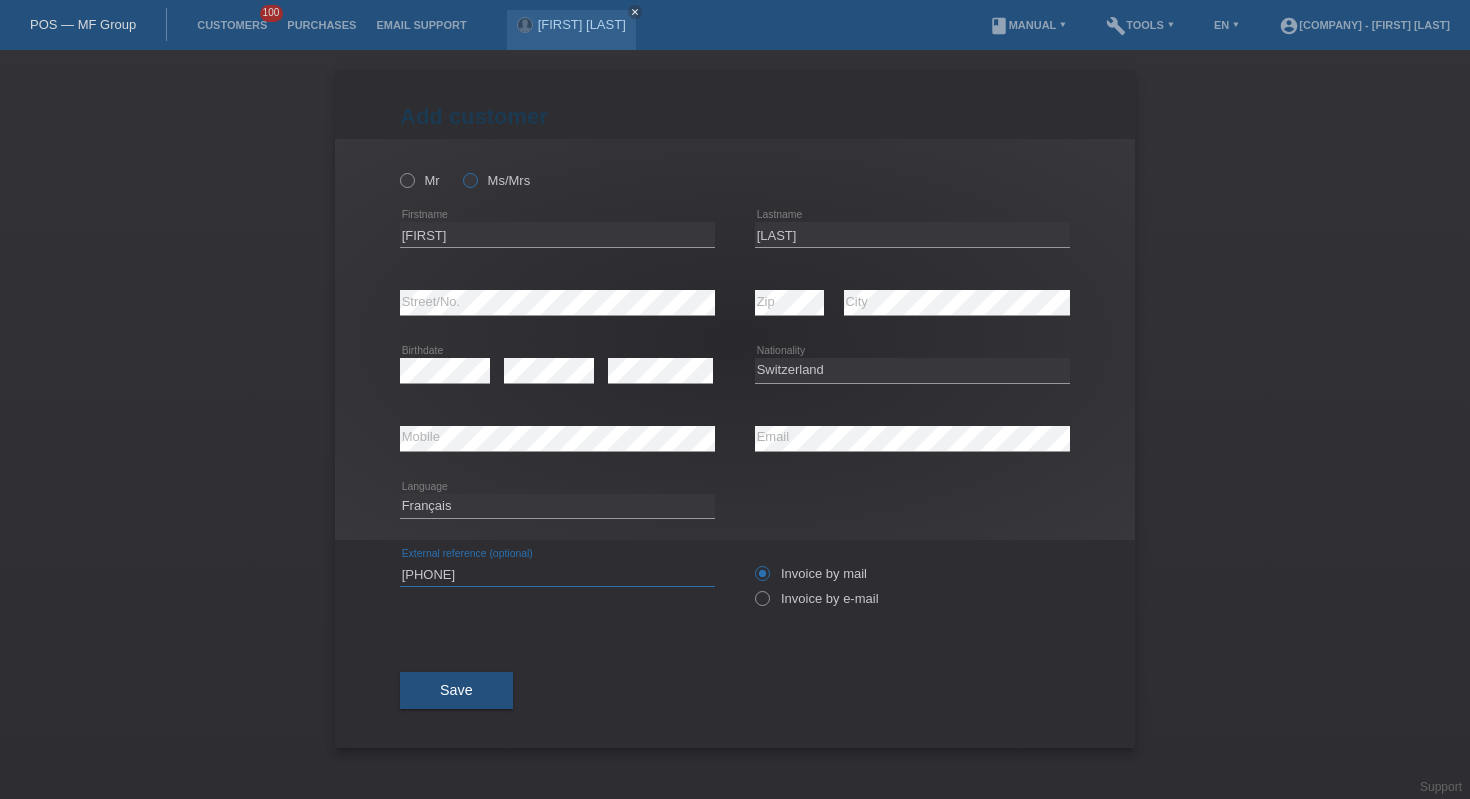 type on "41419332734" 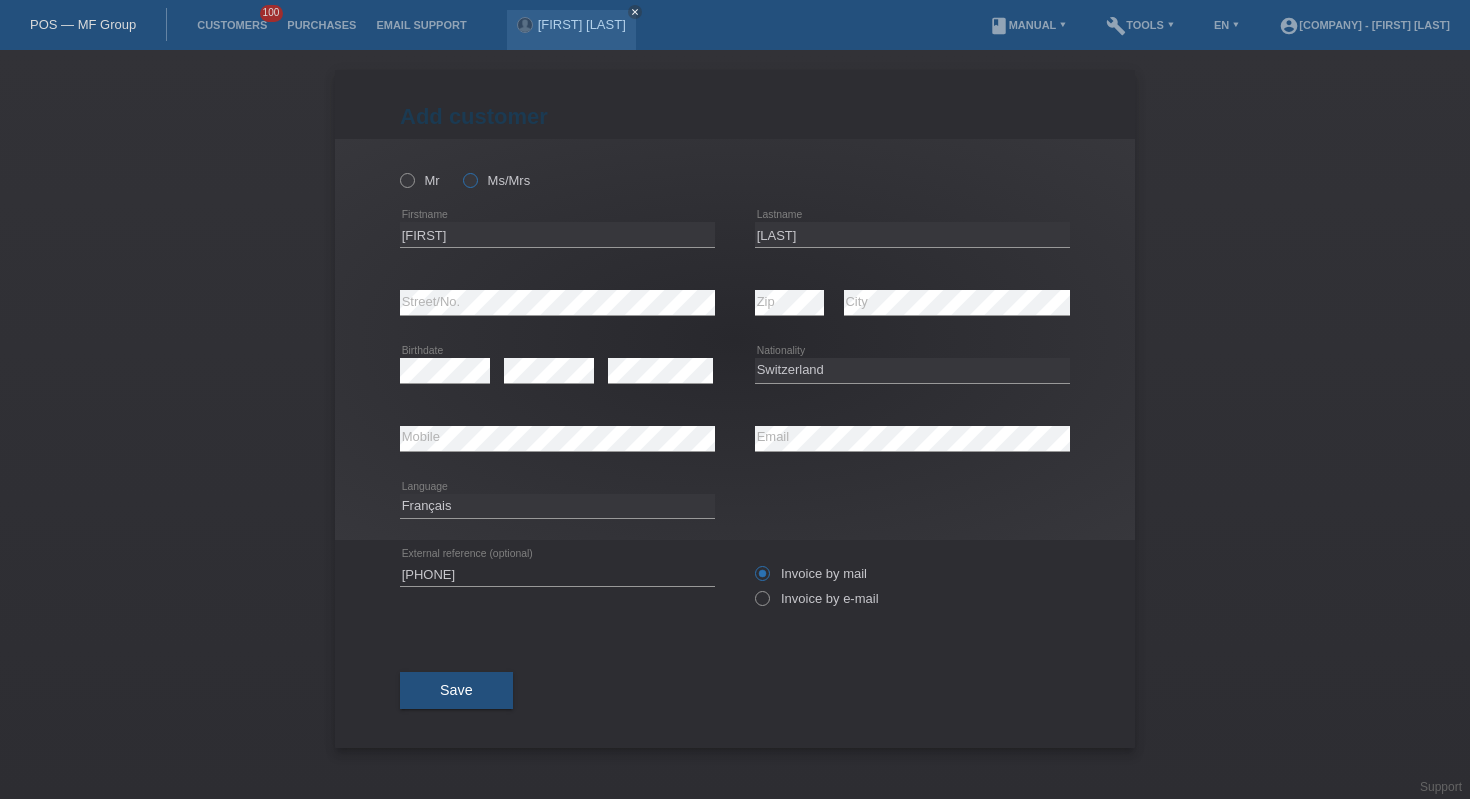 click on "Ms/Mrs" at bounding box center [496, 180] 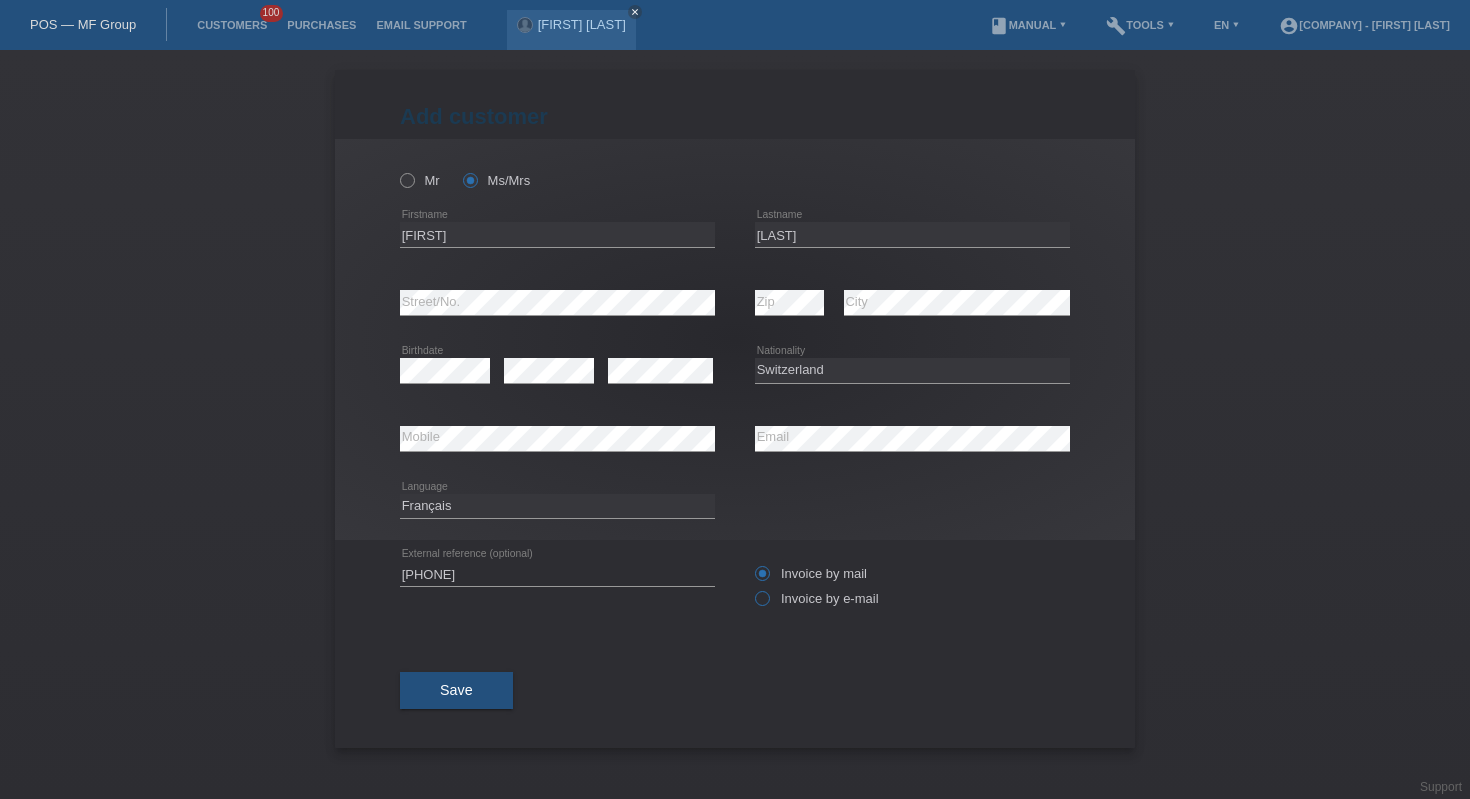 click on "Invoice by e-mail" at bounding box center [817, 598] 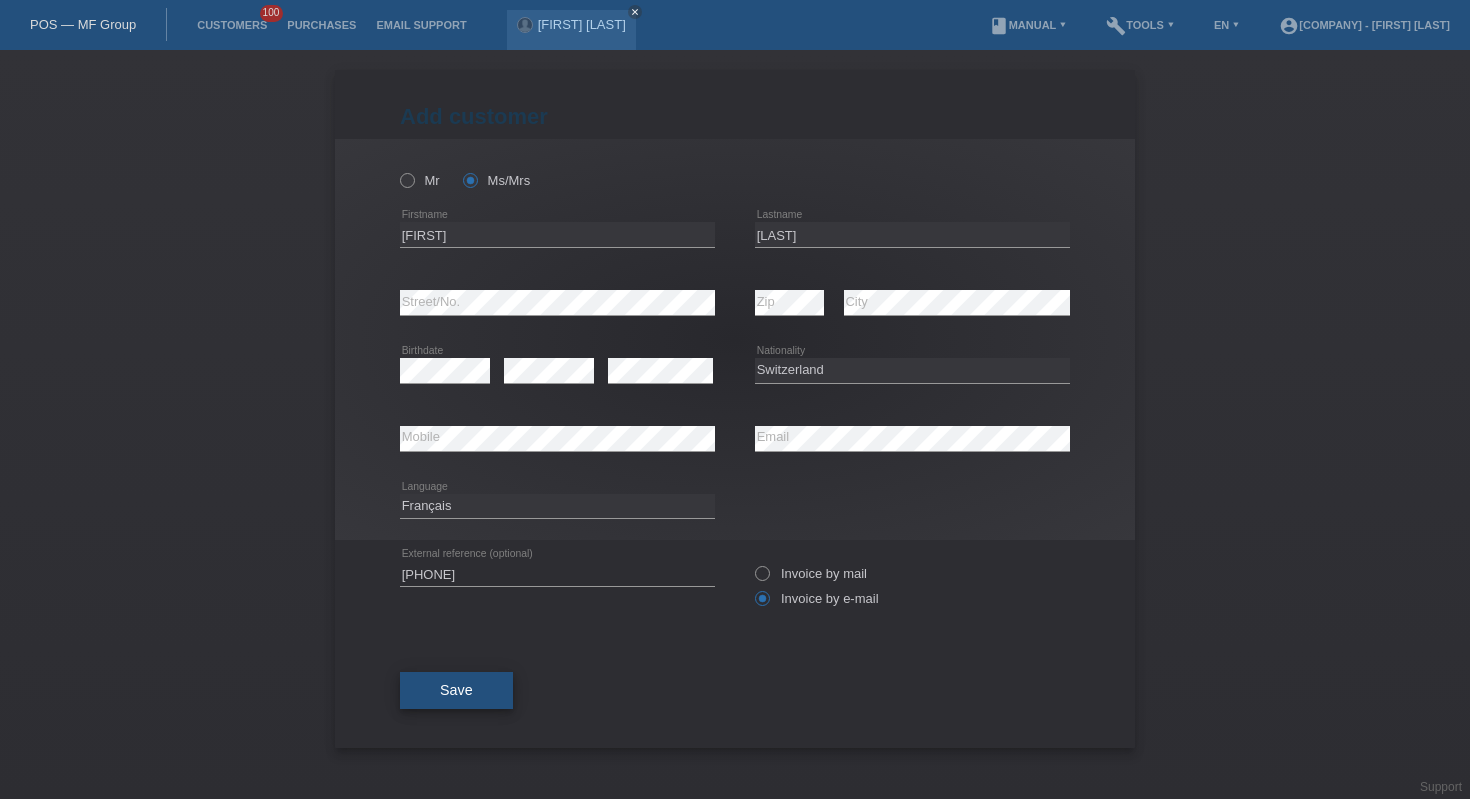 click on "Save" at bounding box center [456, 691] 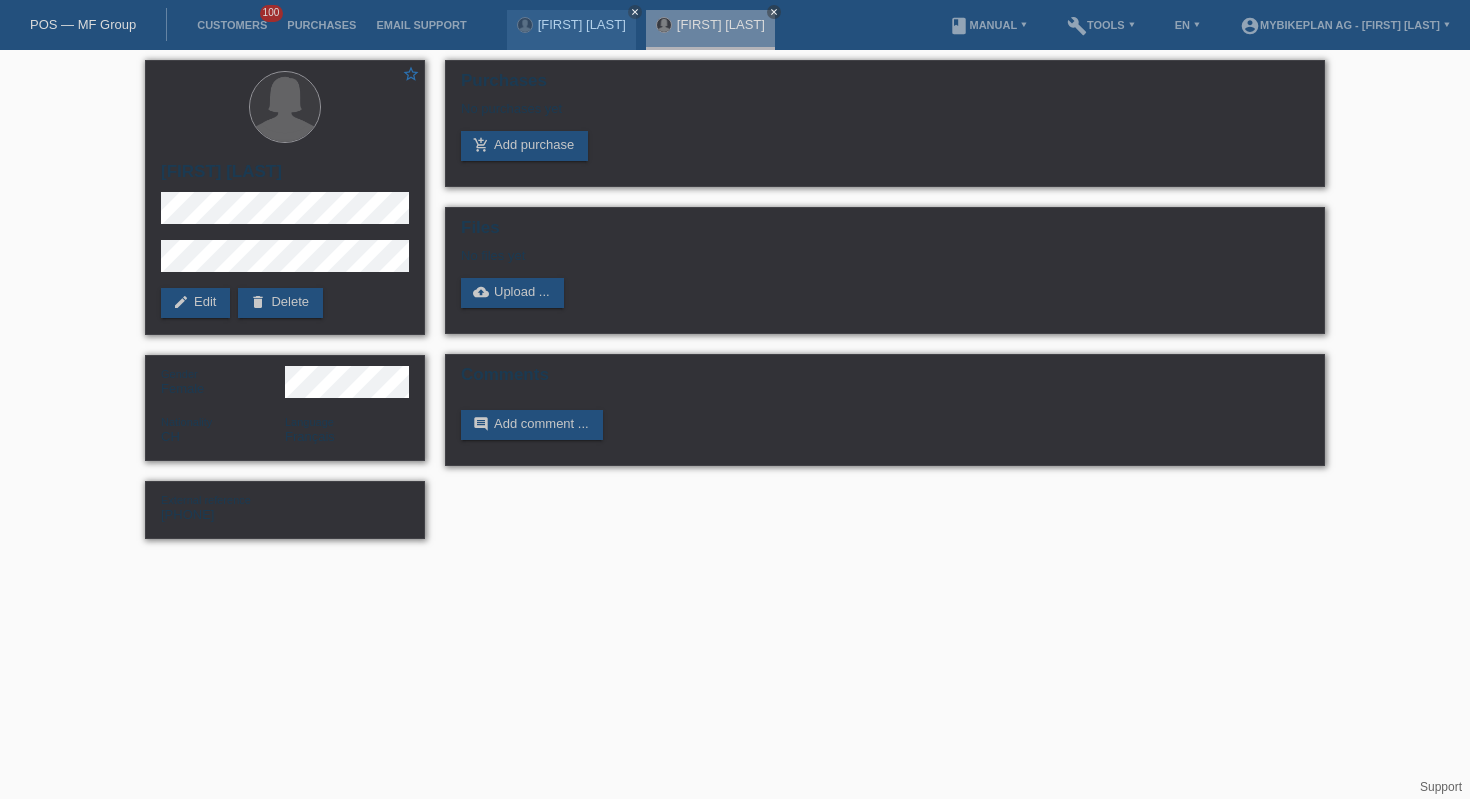 scroll, scrollTop: 0, scrollLeft: 0, axis: both 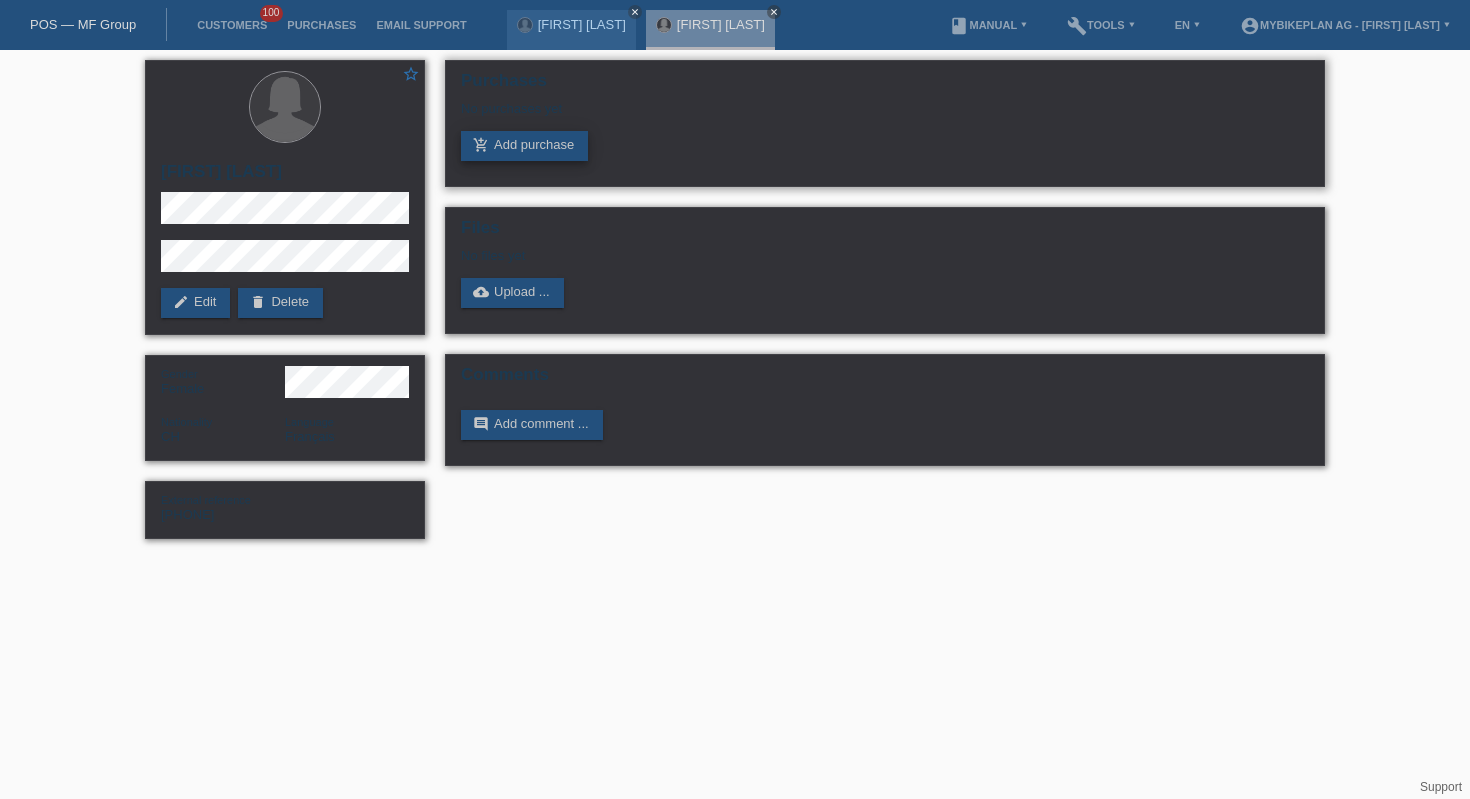 click on "add_shopping_cart  Add purchase" at bounding box center [524, 146] 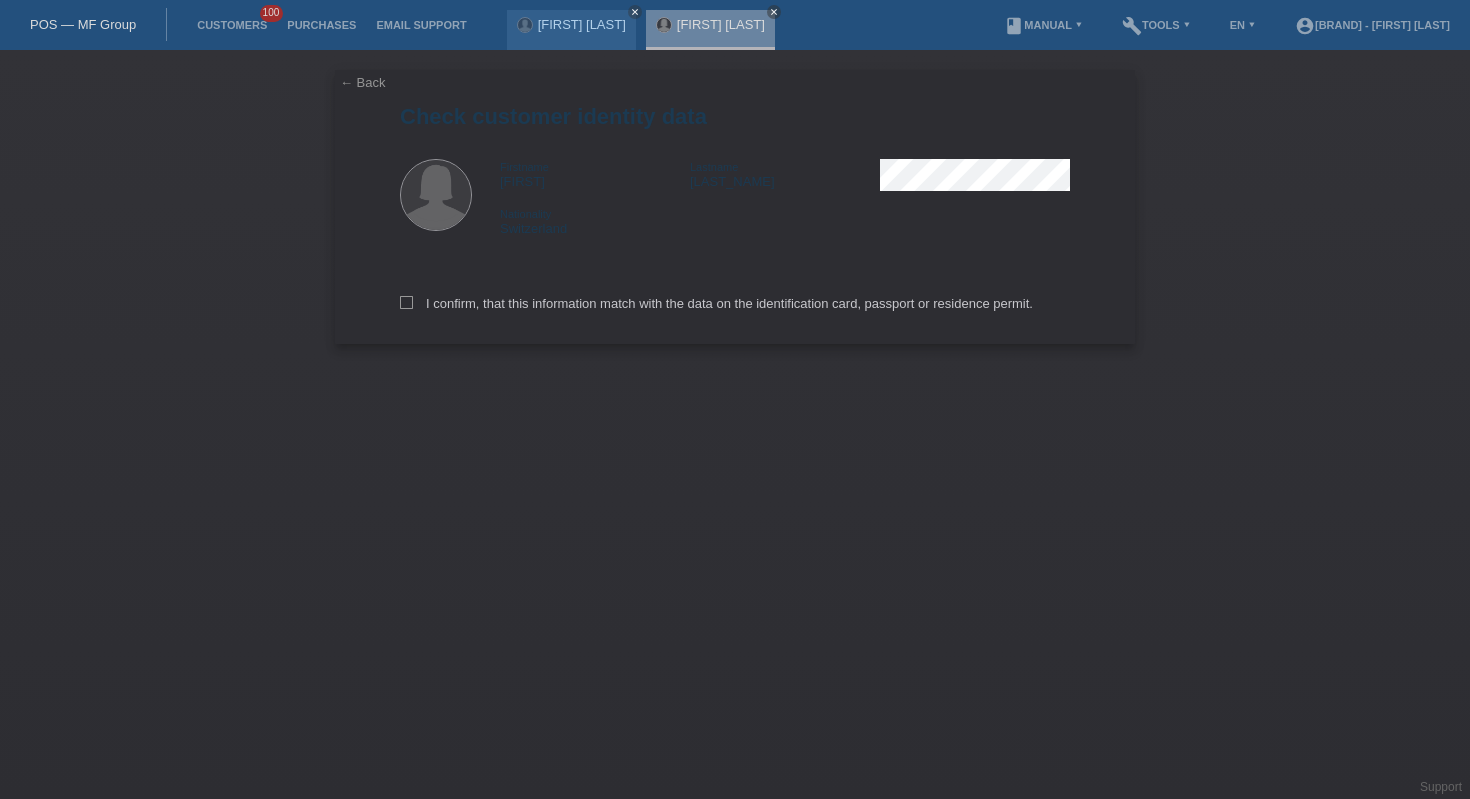 scroll, scrollTop: 0, scrollLeft: 0, axis: both 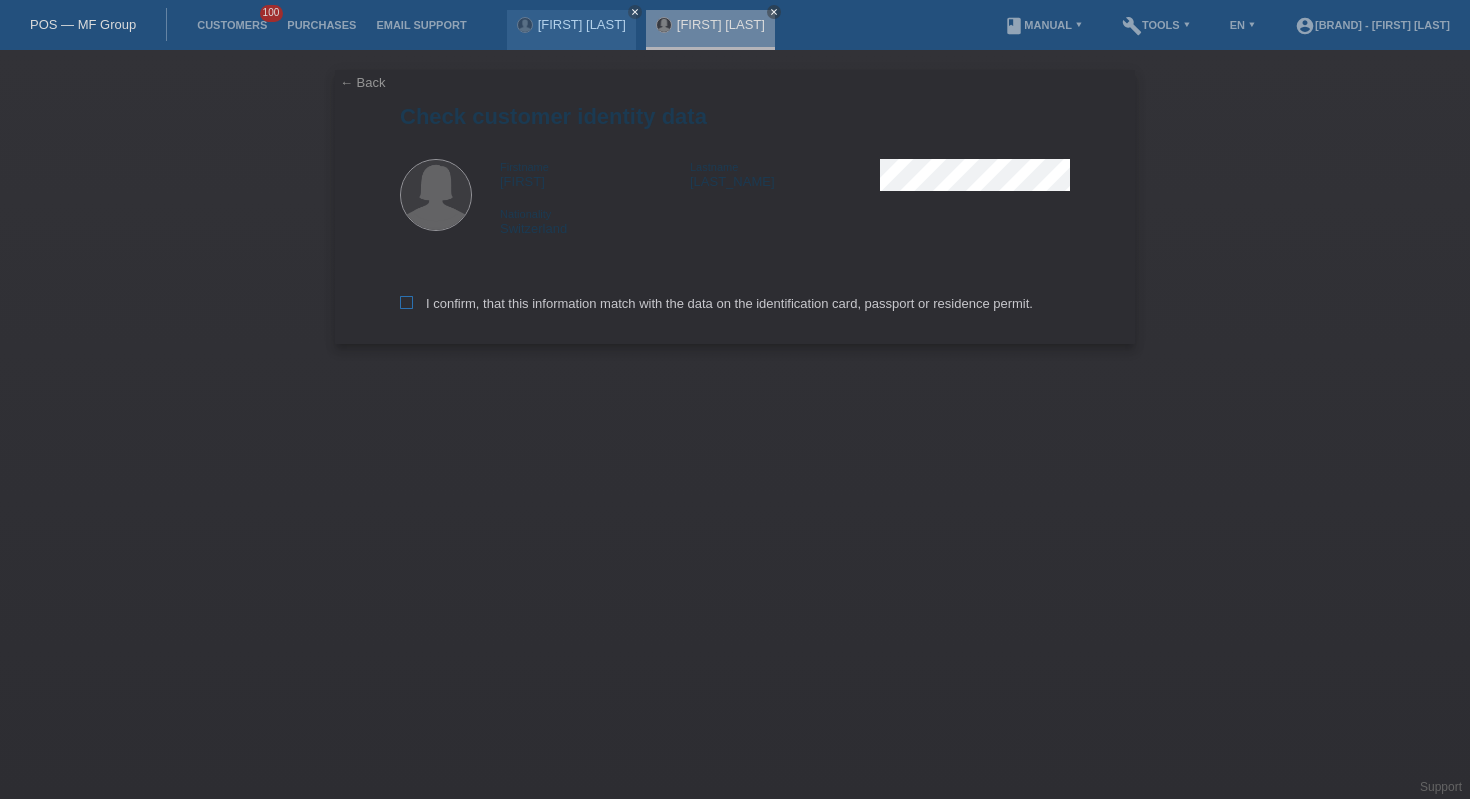 click on "I confirm, that this information match with the data on the identification card, passport or residence permit." at bounding box center [716, 303] 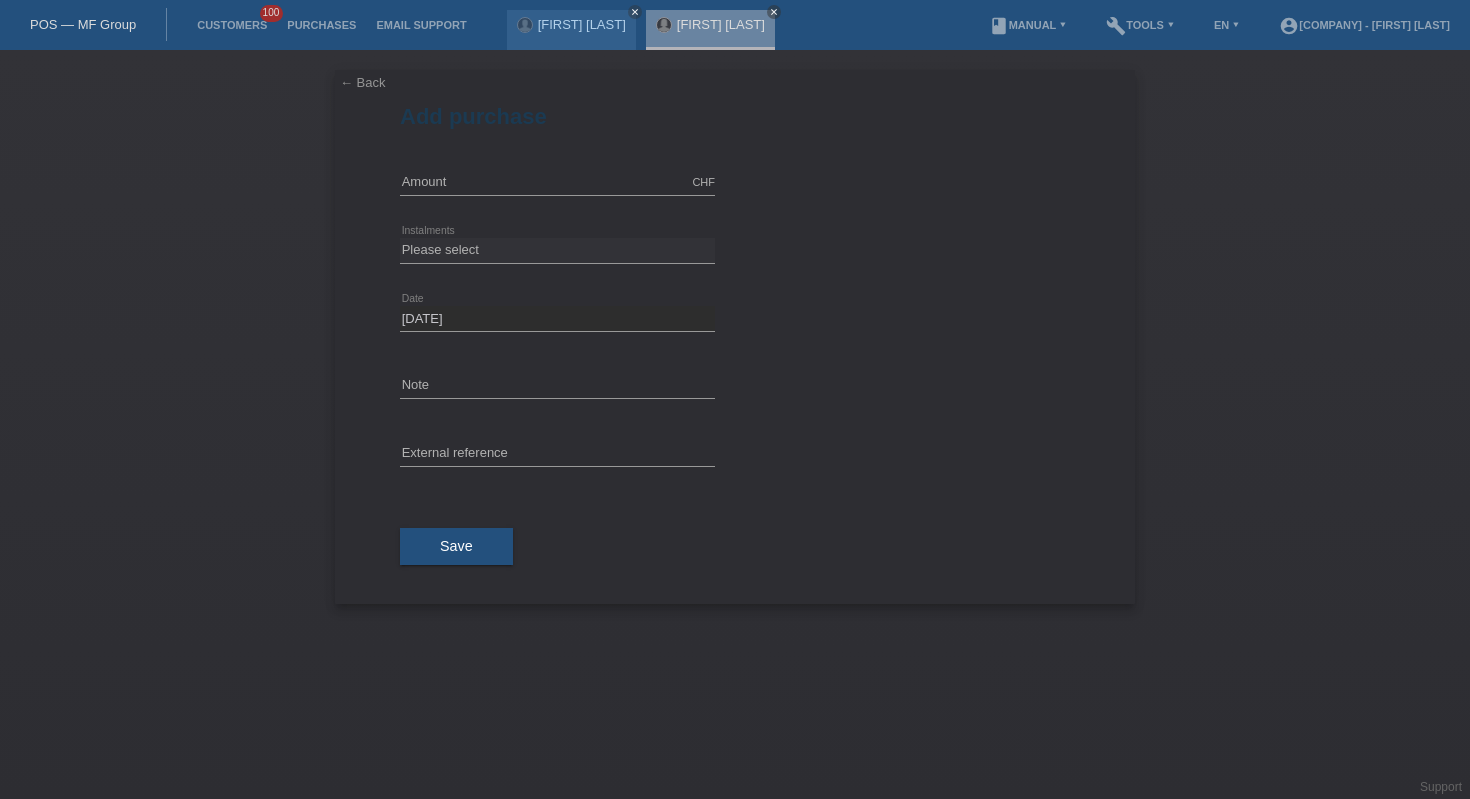 scroll, scrollTop: 0, scrollLeft: 0, axis: both 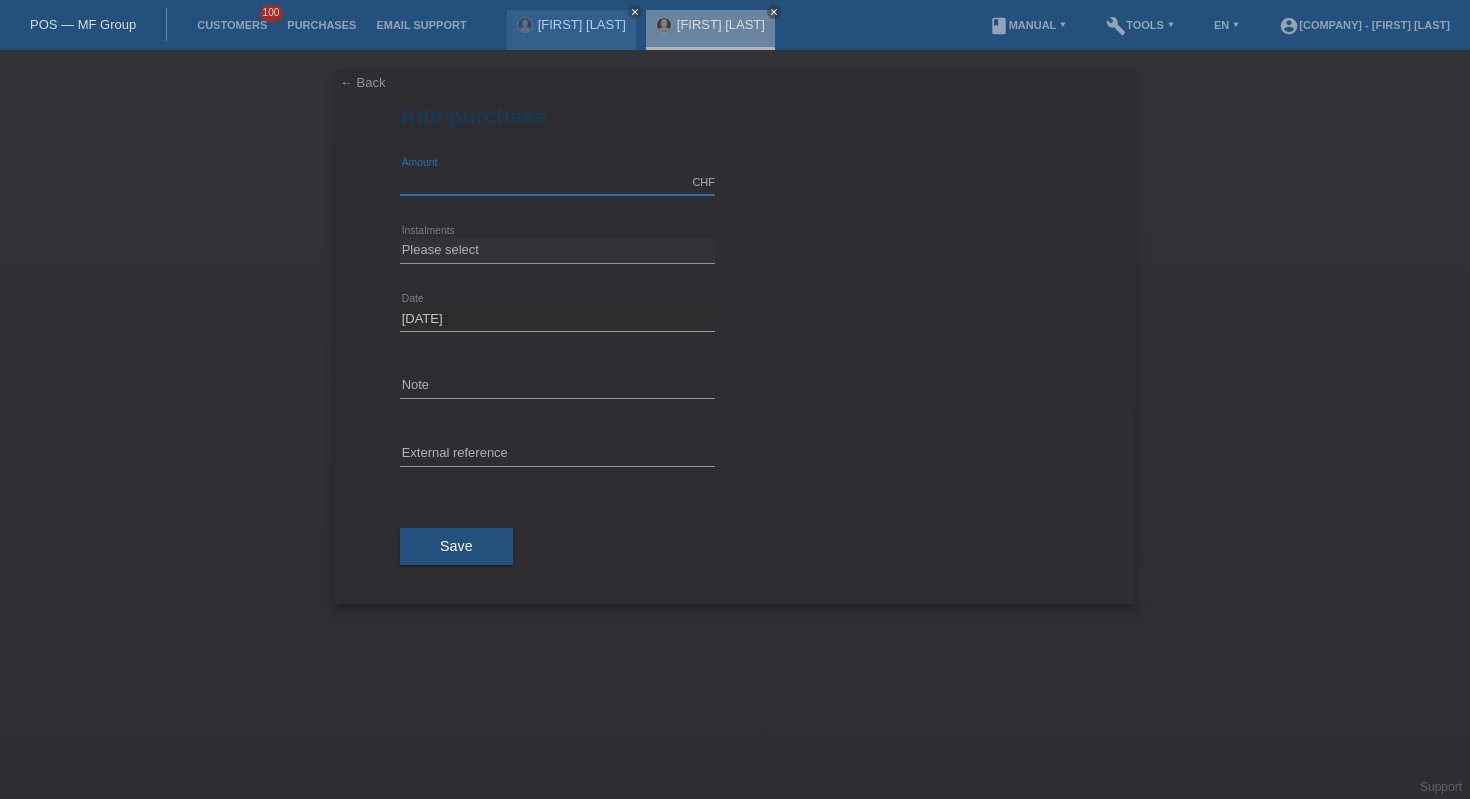 click at bounding box center [557, 182] 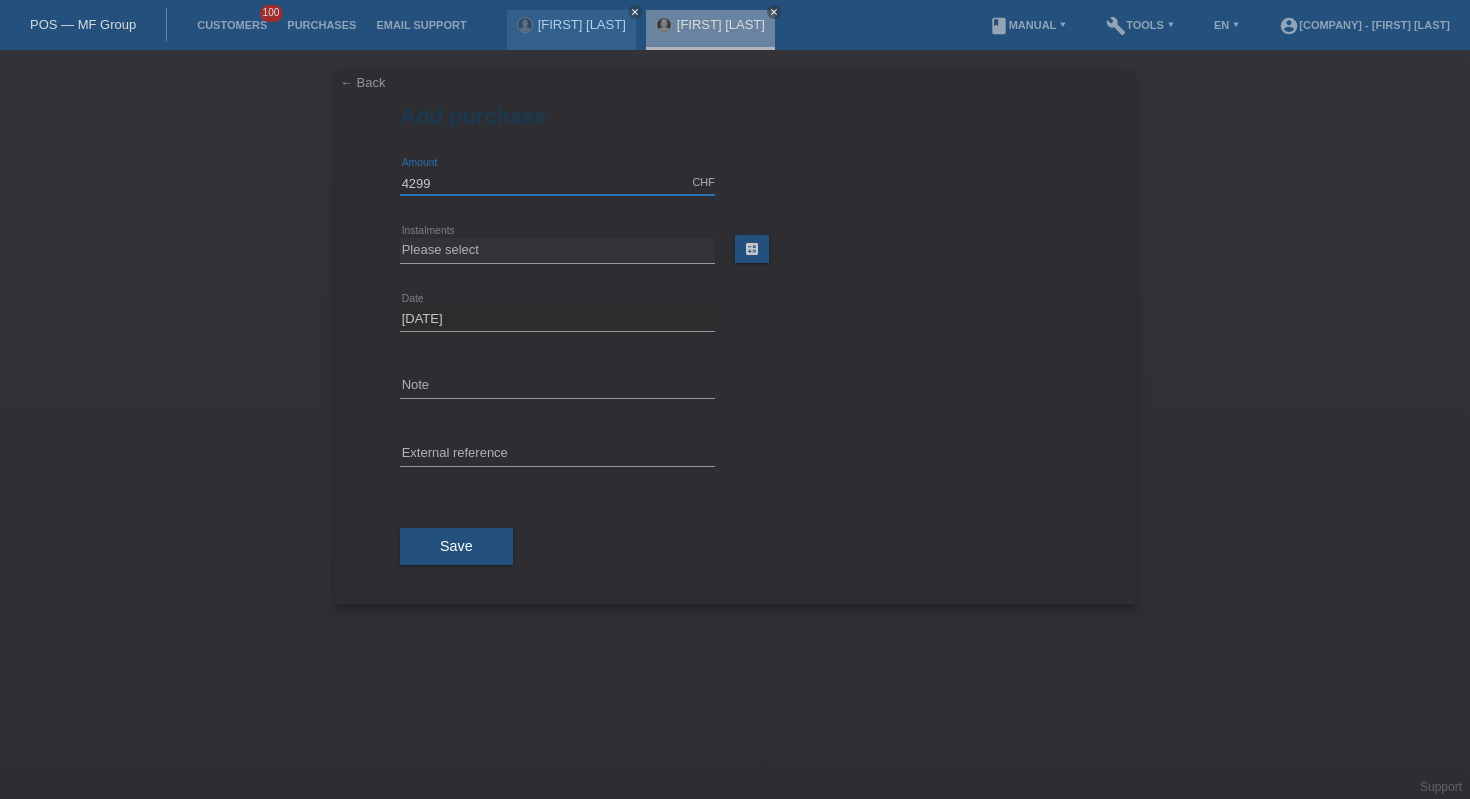 type on "4299.00" 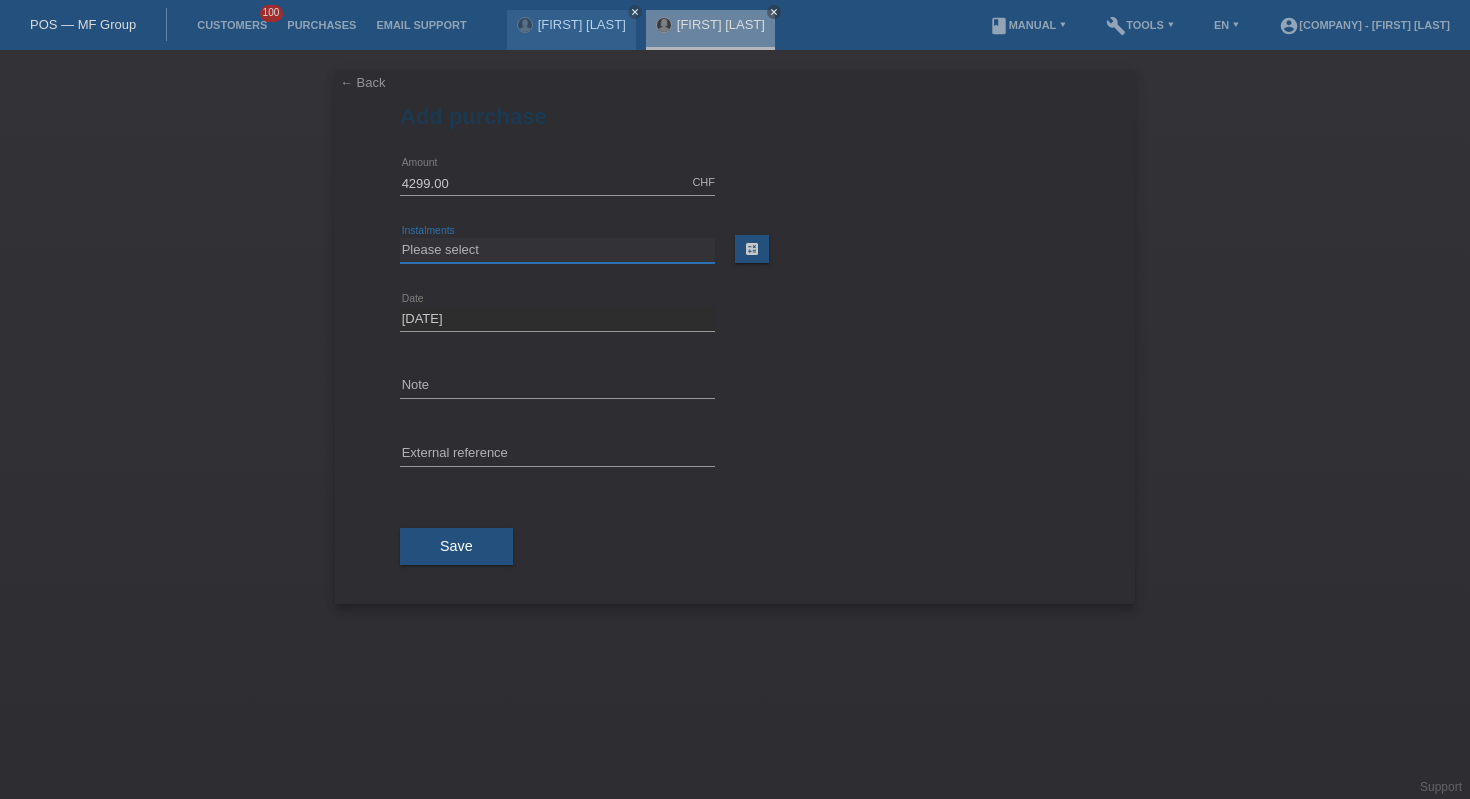 click on "Please select
6 instalments
12 instalments
18 instalments
24 instalments
36 instalments
48 instalments" at bounding box center (557, 250) 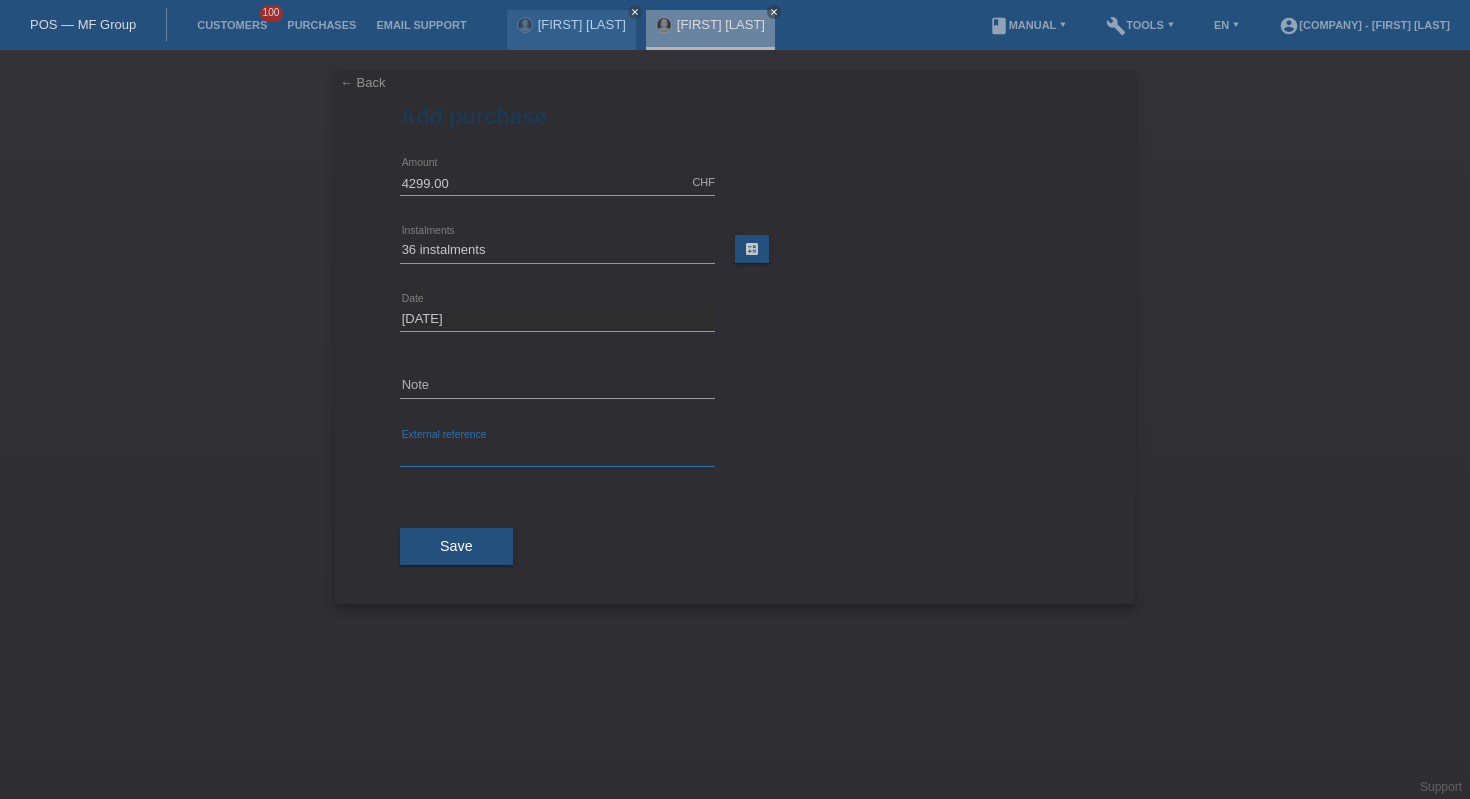 click at bounding box center (557, 454) 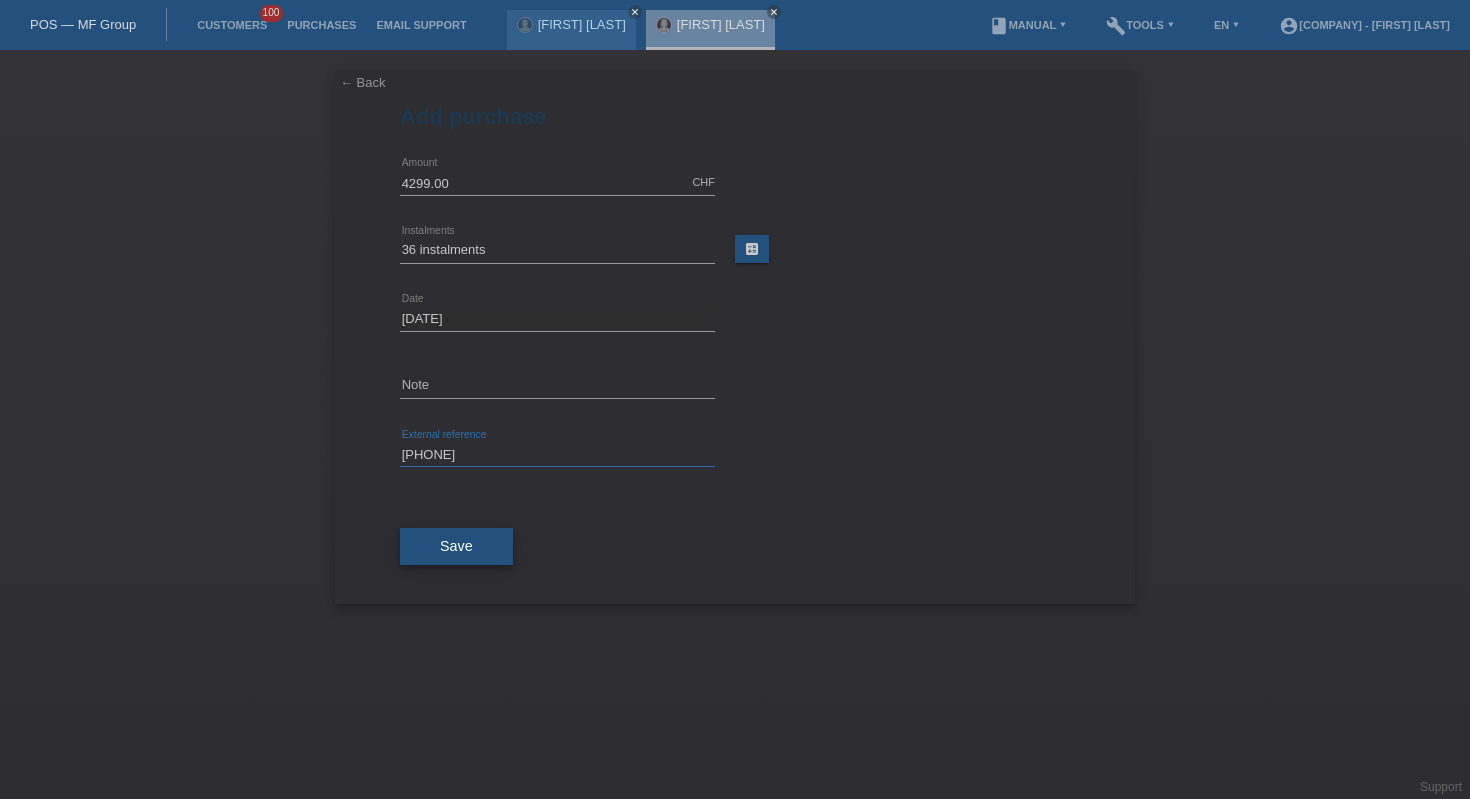 type on "[PHONE]" 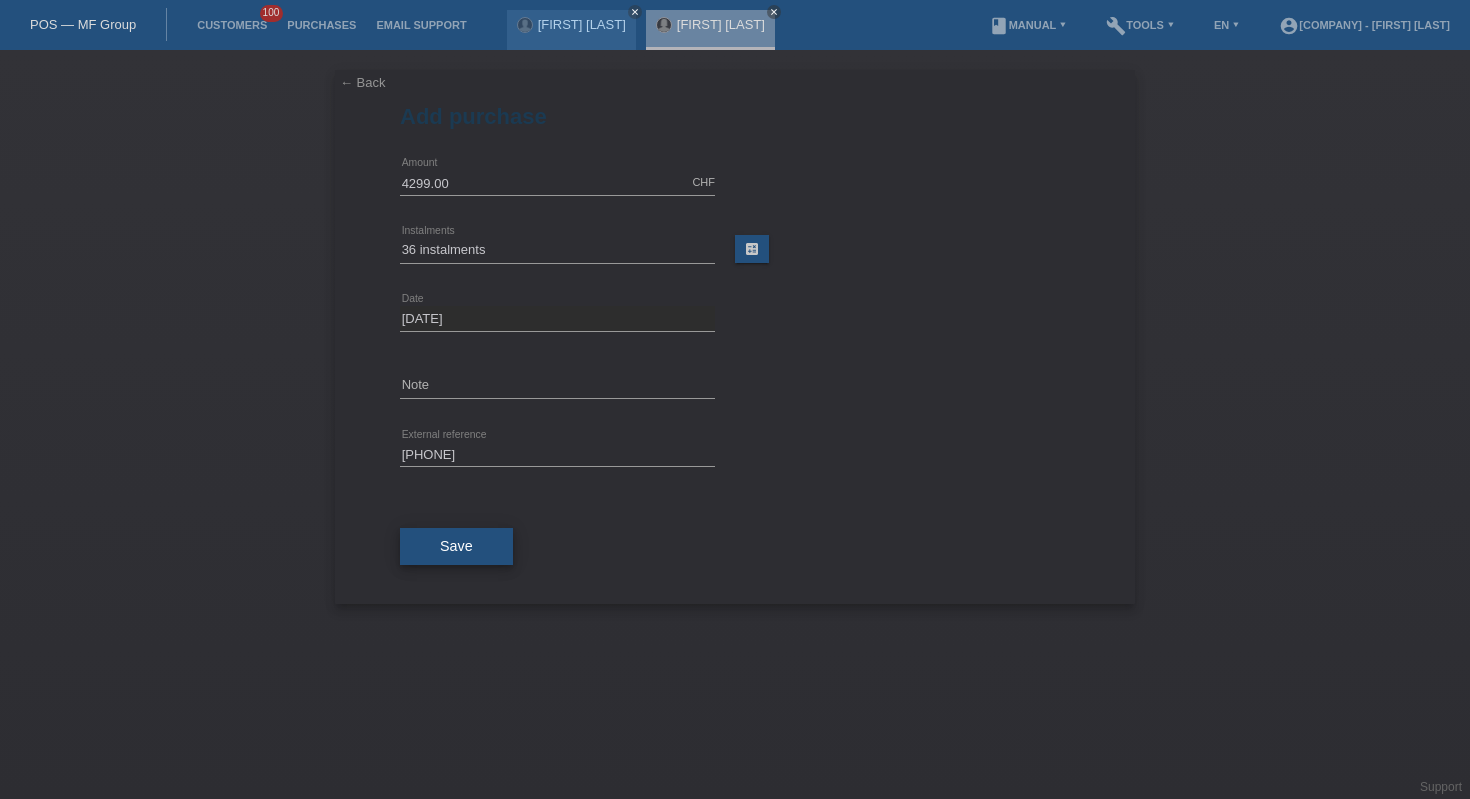 click on "Save" at bounding box center [456, 546] 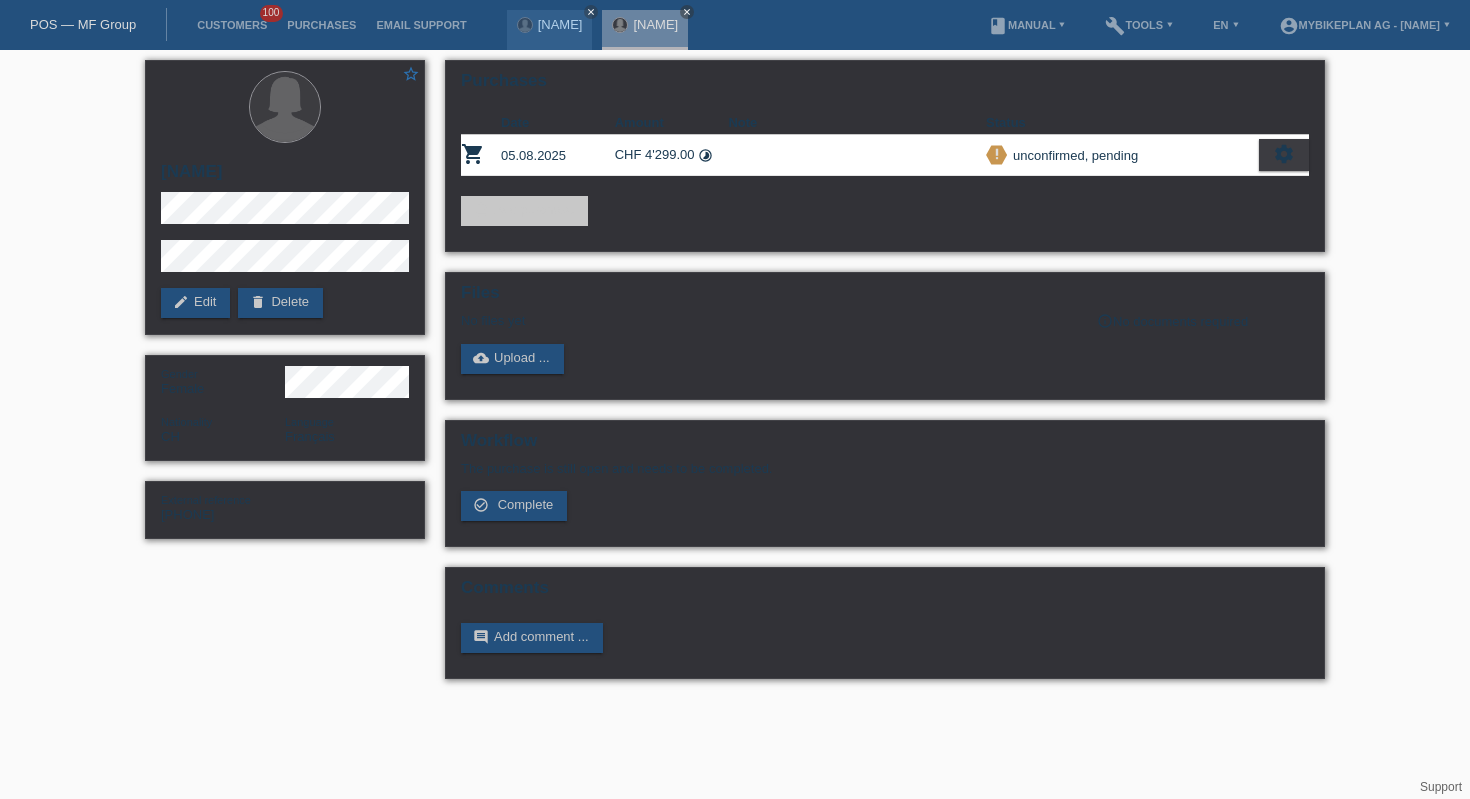 scroll, scrollTop: 0, scrollLeft: 0, axis: both 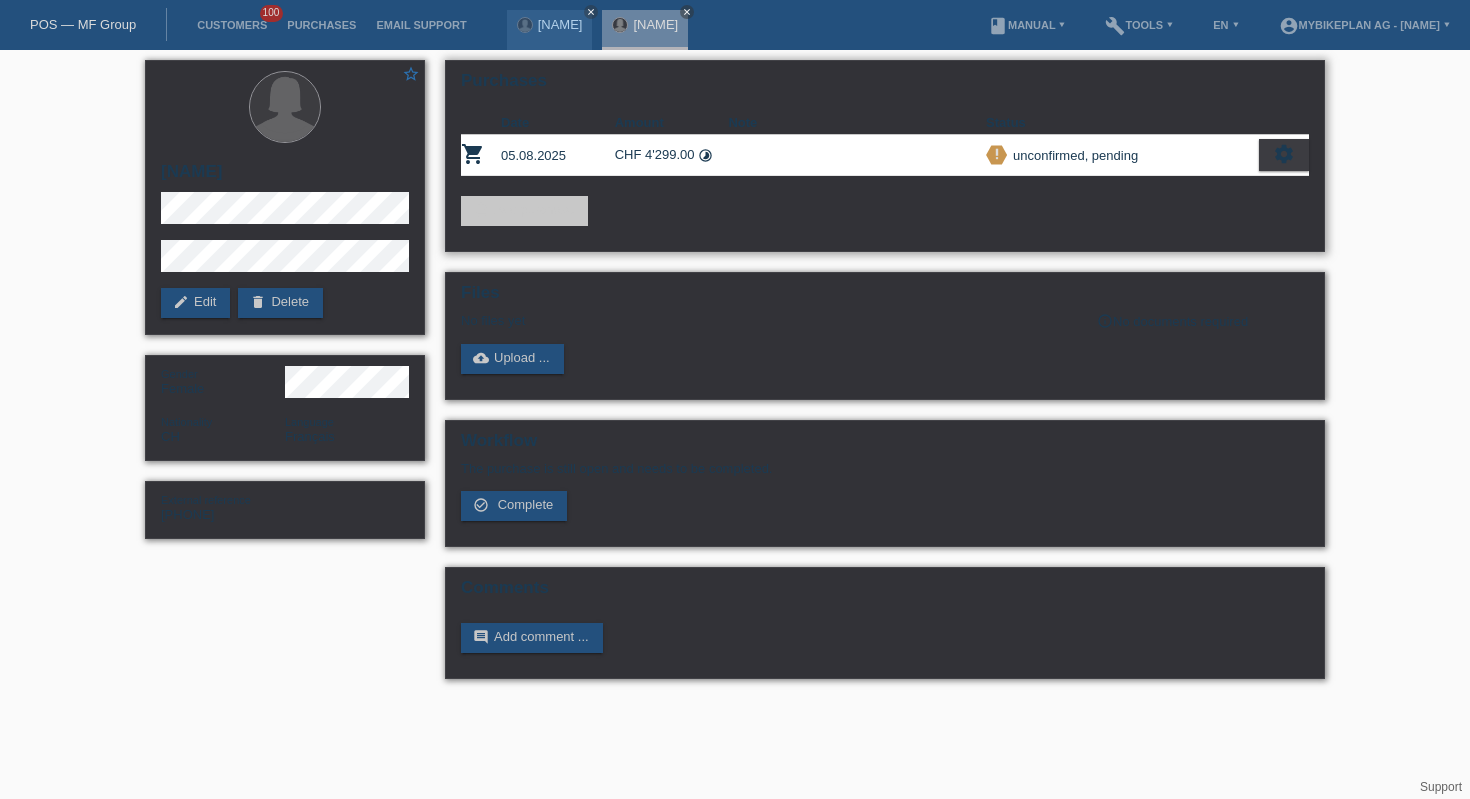 click on "settings" at bounding box center (1284, 154) 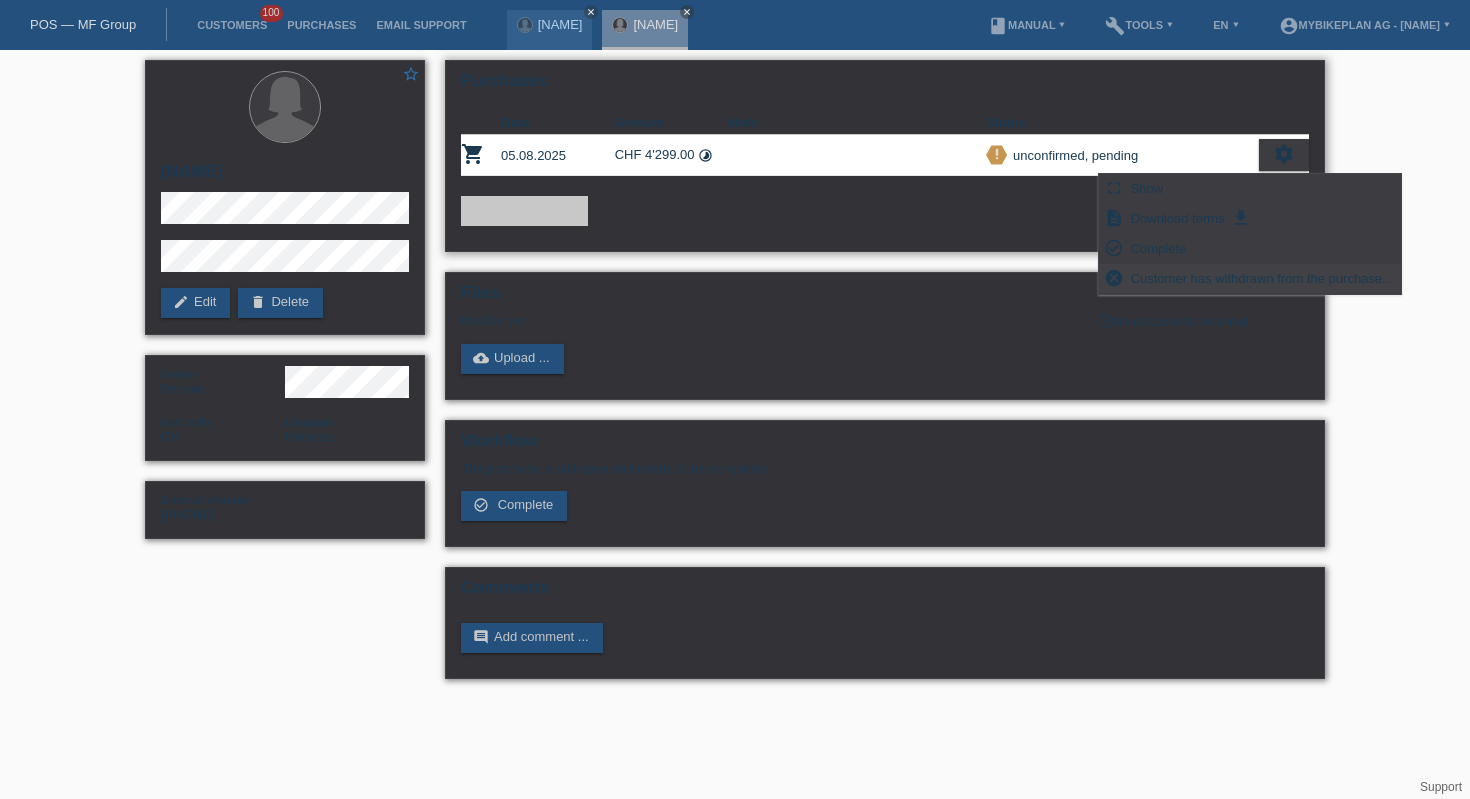 click on "Customer has withdrawn from the purchase..." at bounding box center (1262, 278) 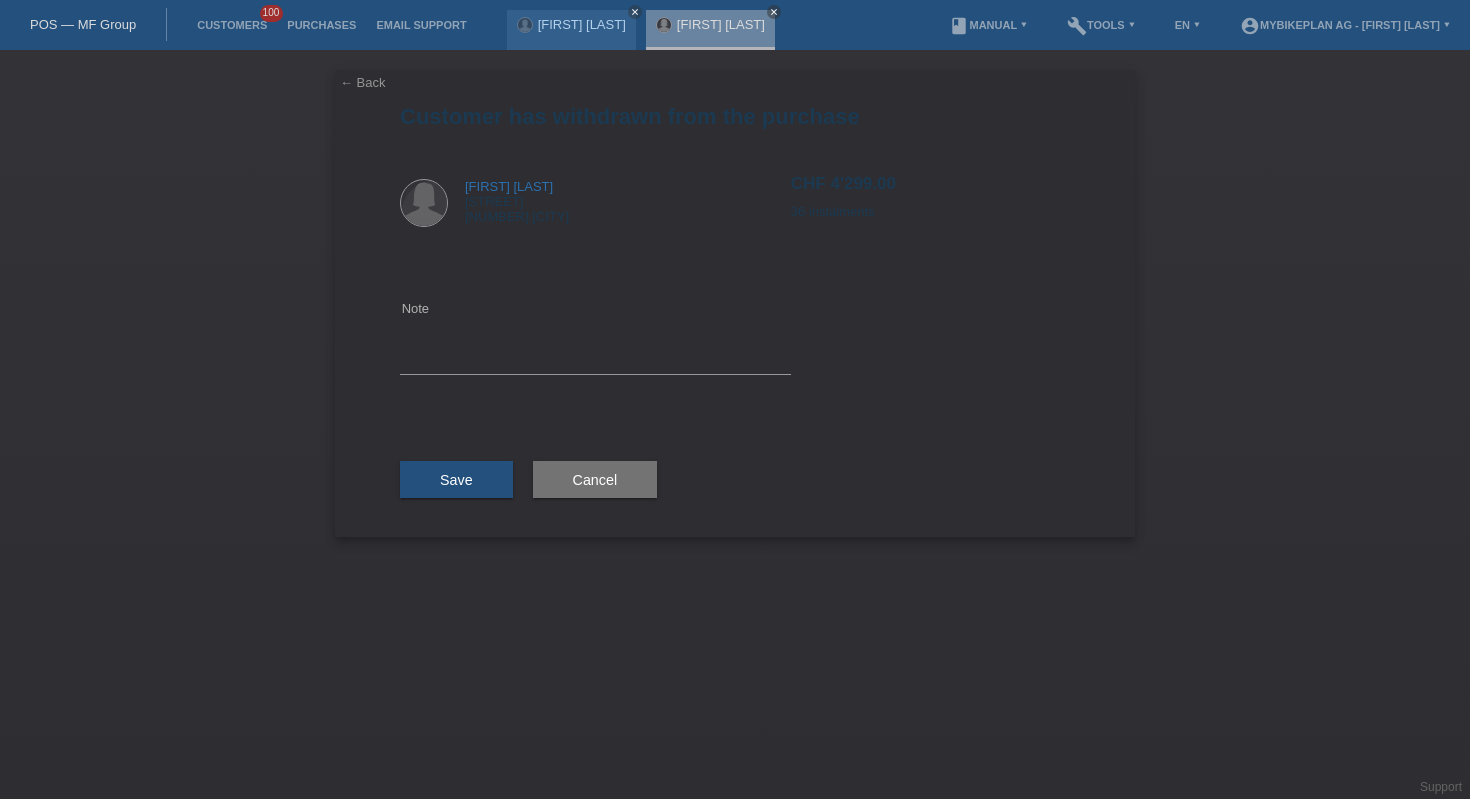 scroll, scrollTop: 0, scrollLeft: 0, axis: both 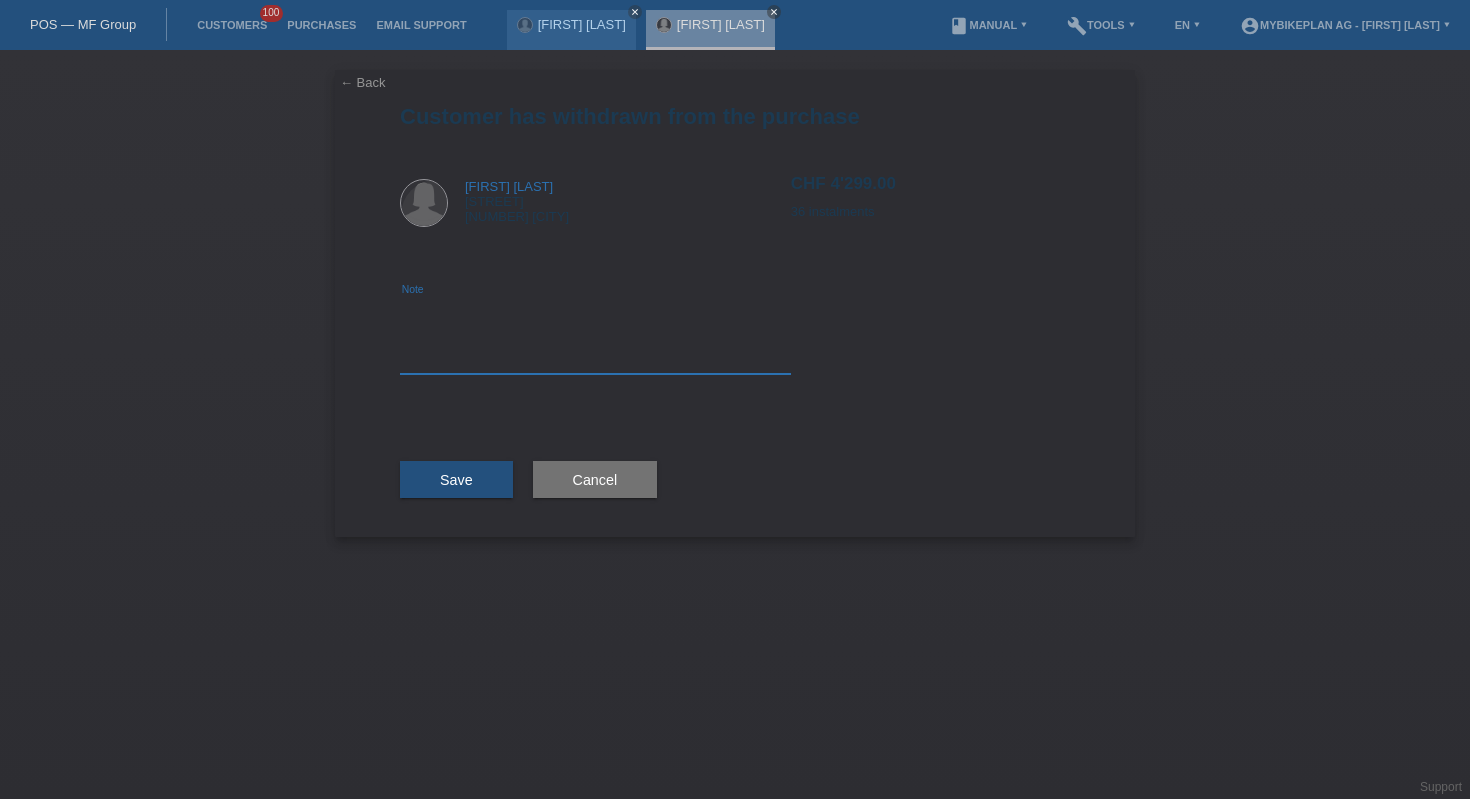 click at bounding box center (595, 335) 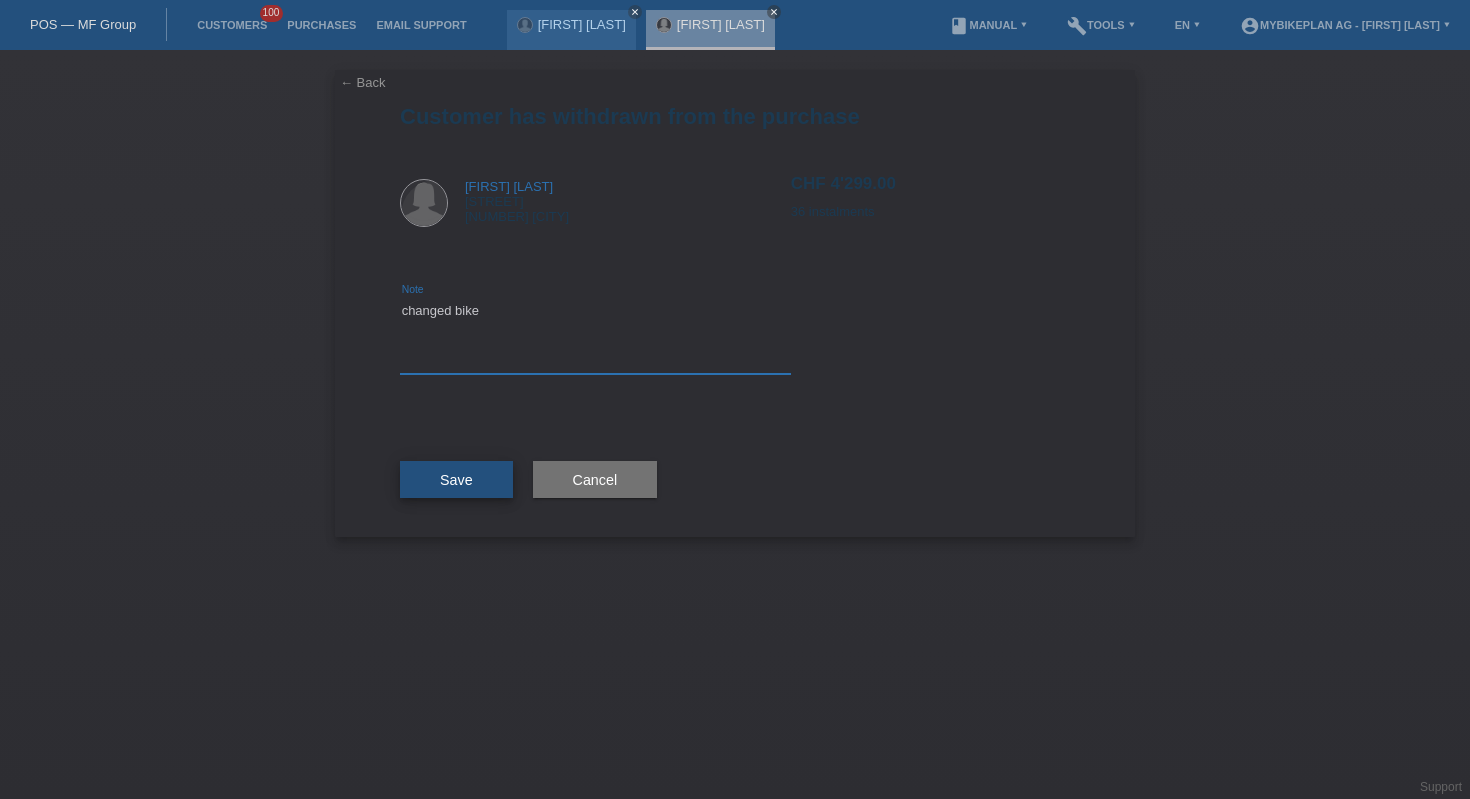 type on "changed bike" 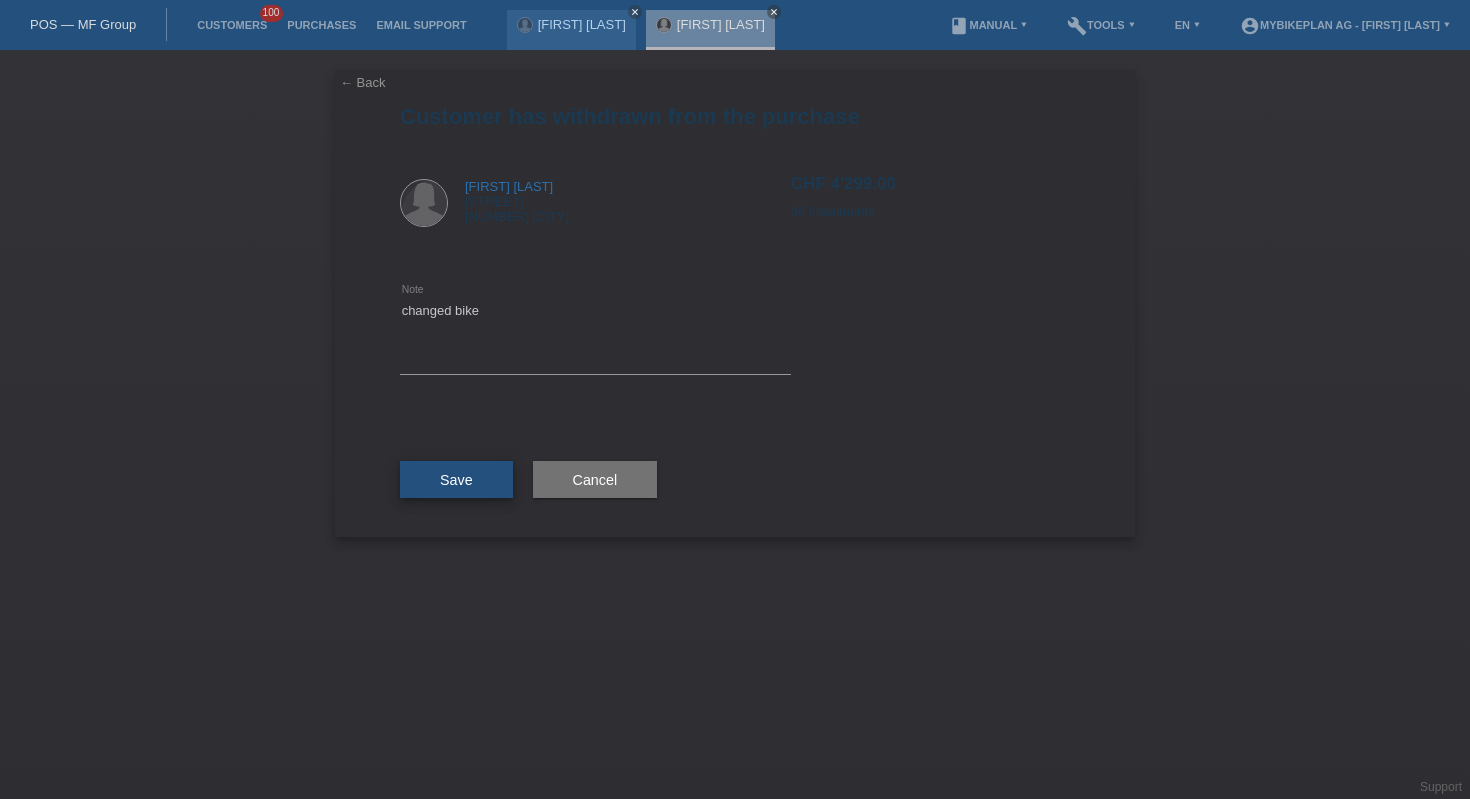 click on "Save" at bounding box center [456, 480] 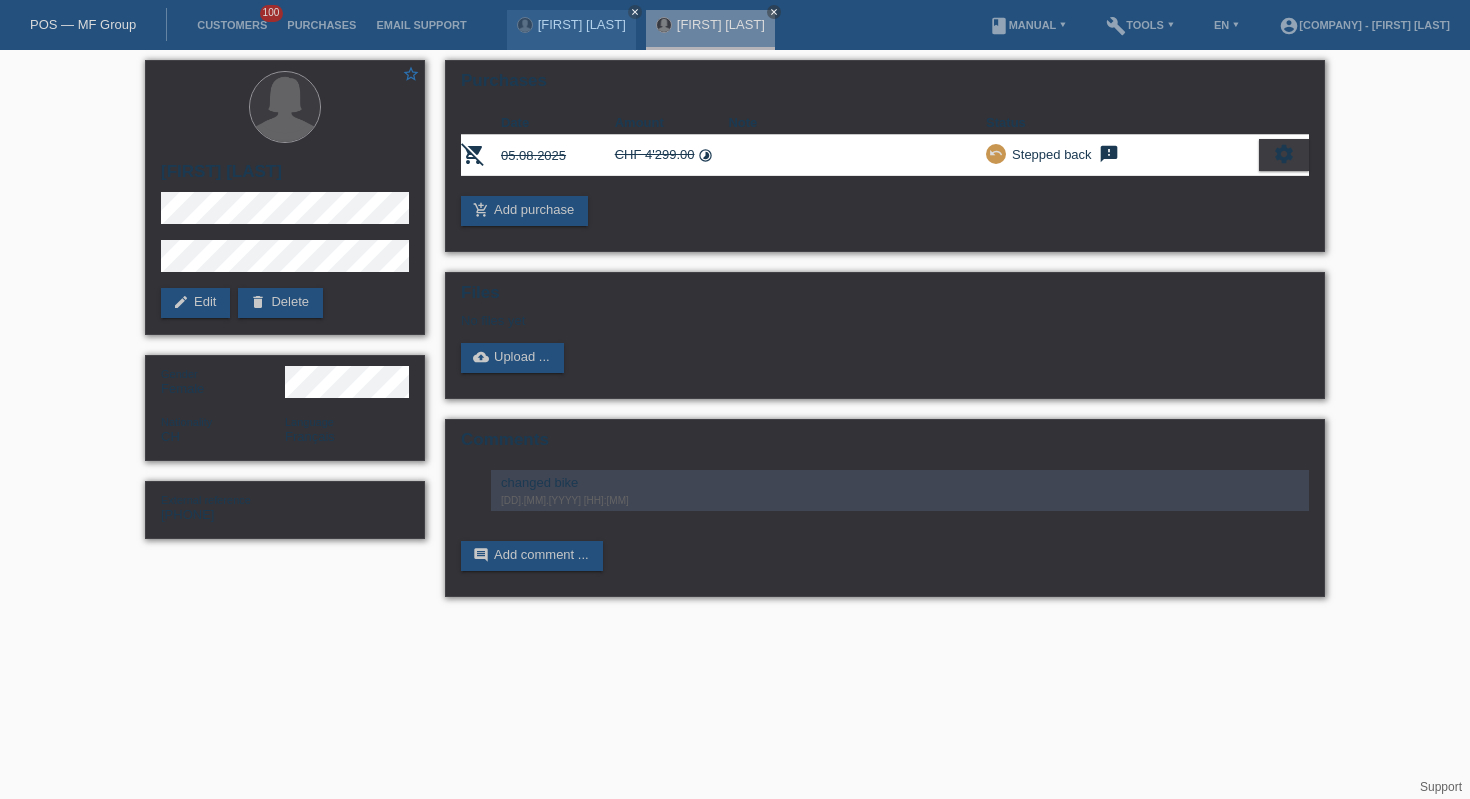 scroll, scrollTop: 0, scrollLeft: 0, axis: both 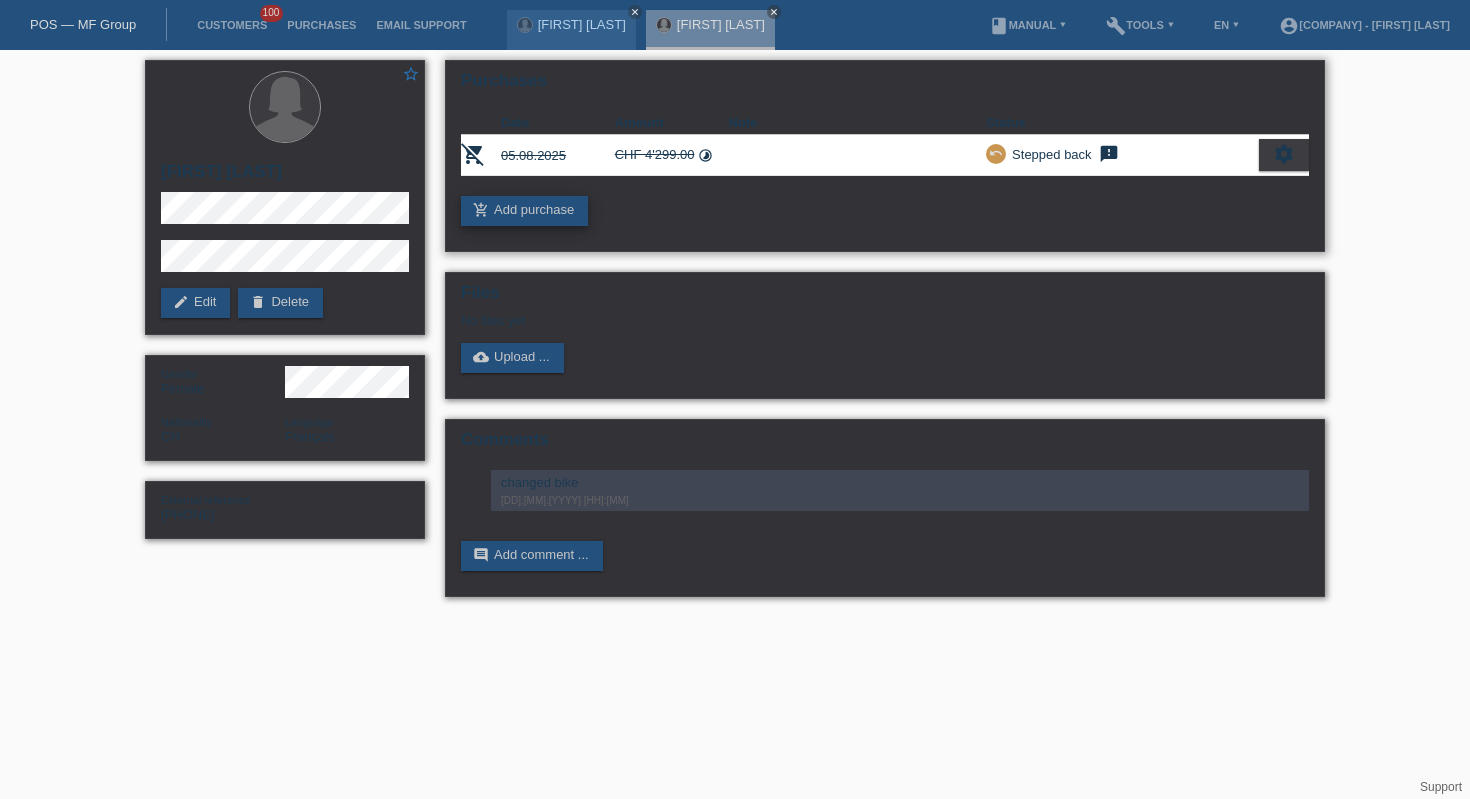 click on "add_shopping_cart  Add purchase" at bounding box center (524, 211) 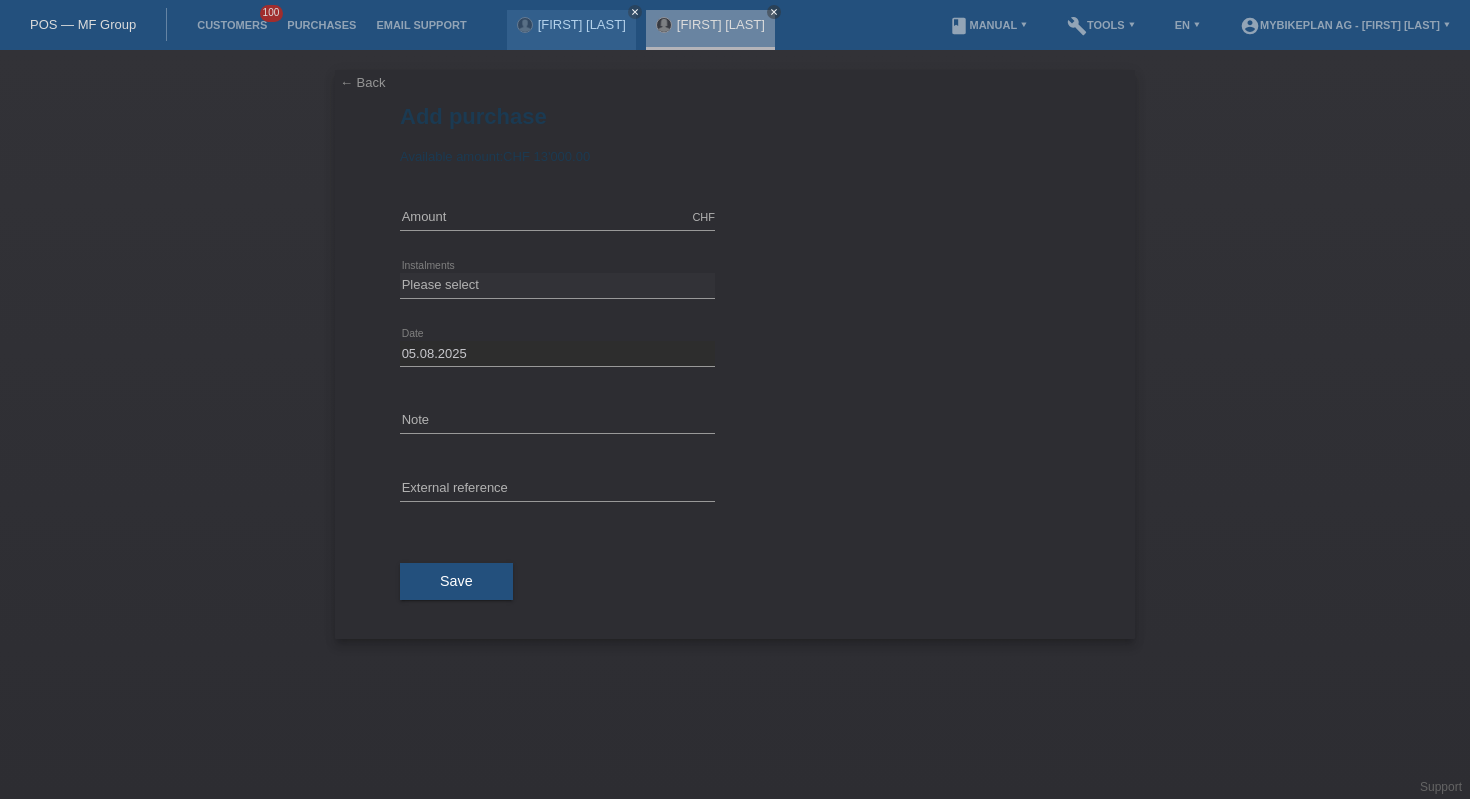 scroll, scrollTop: 0, scrollLeft: 0, axis: both 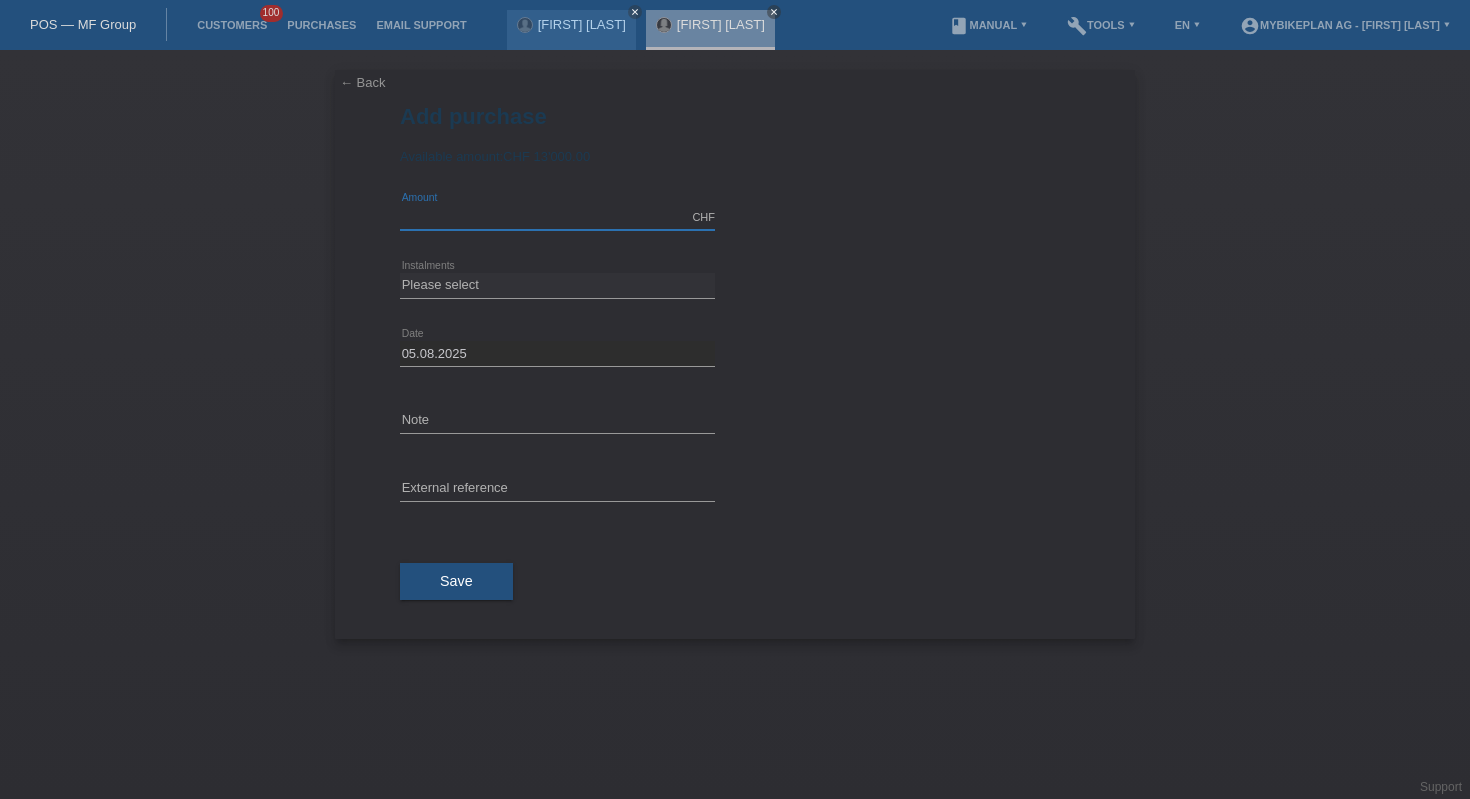 click at bounding box center [557, 217] 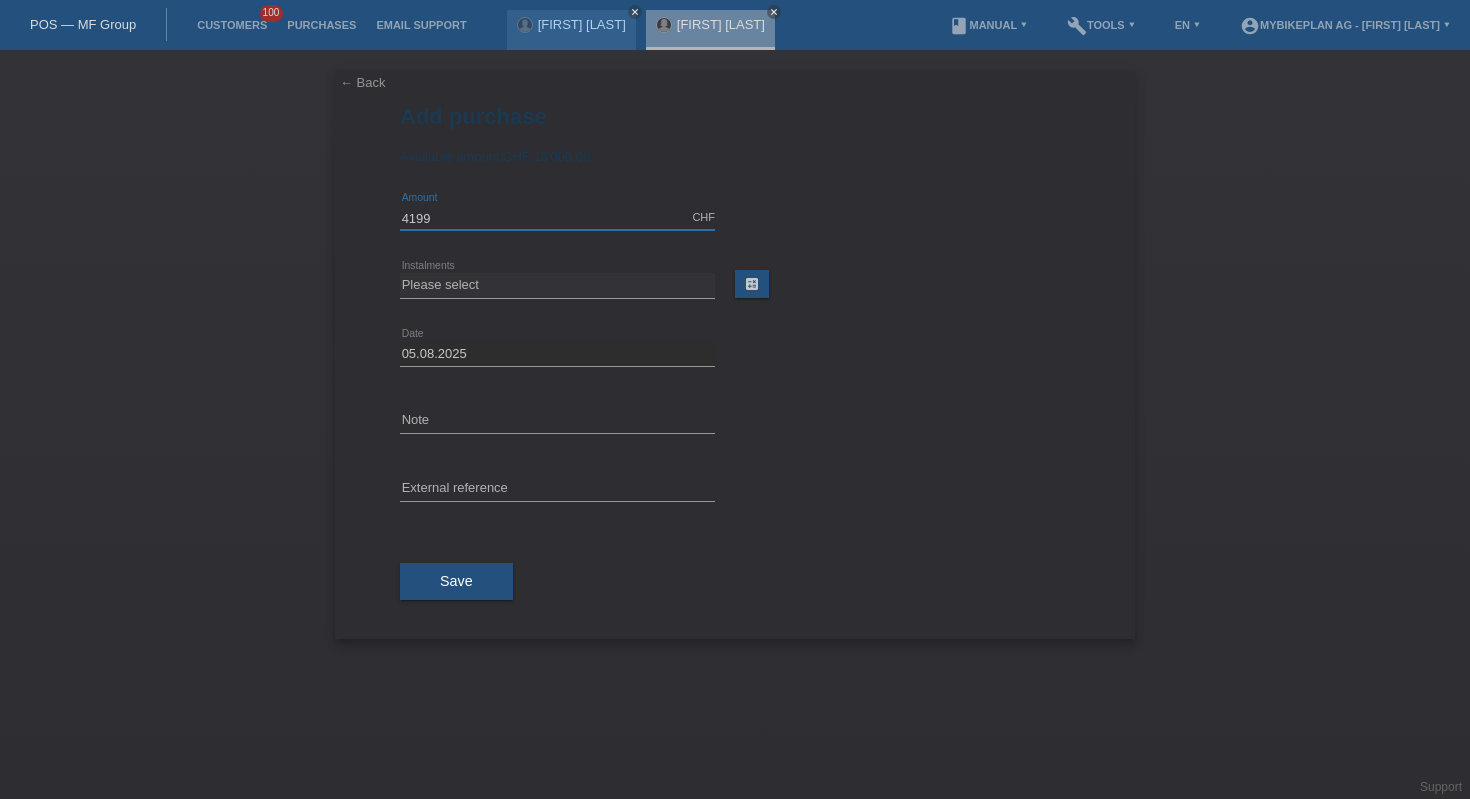 type on "4199.00" 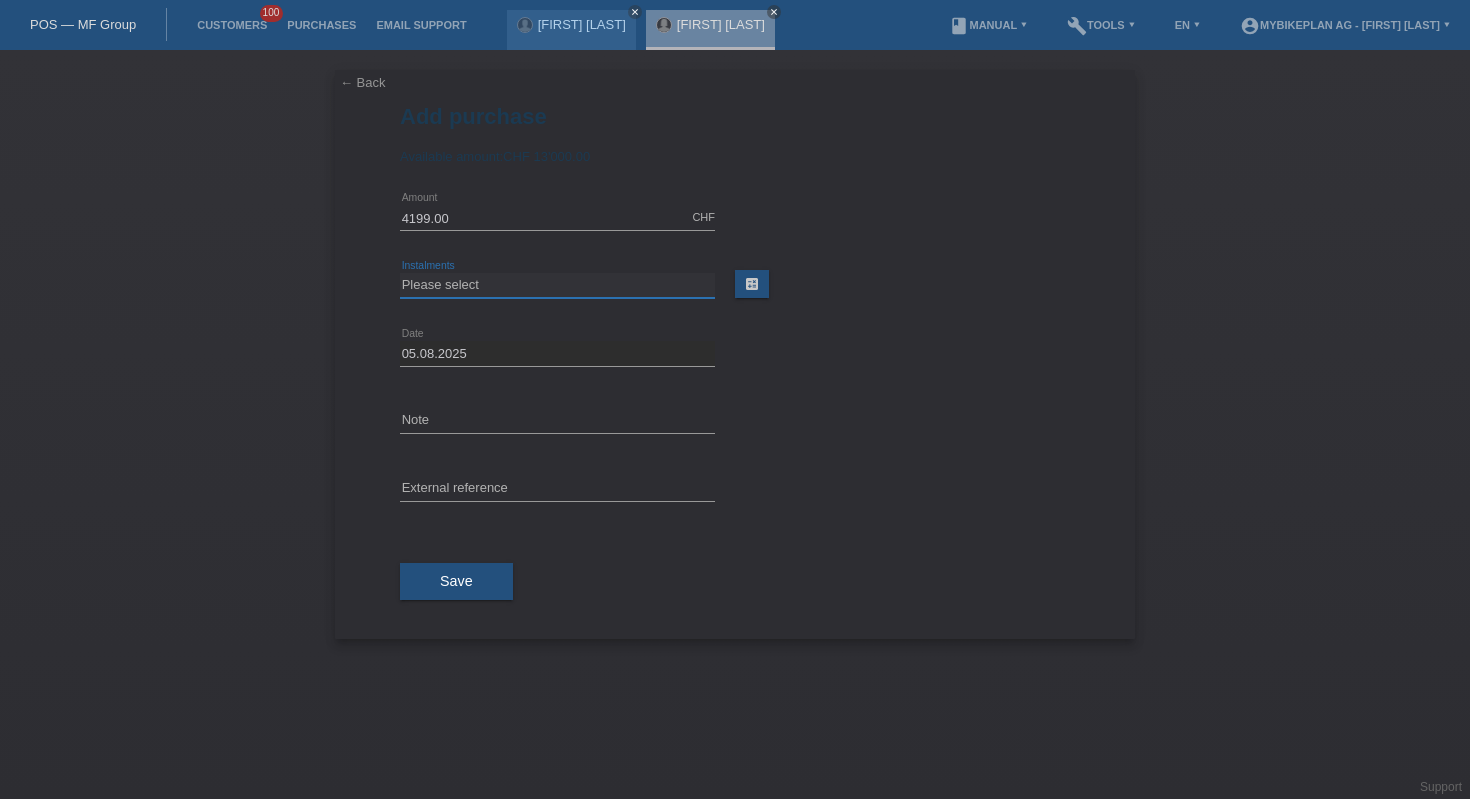 click on "Please select
6 instalments
12 instalments
18 instalments
24 instalments
36 instalments
48 instalments" at bounding box center (557, 285) 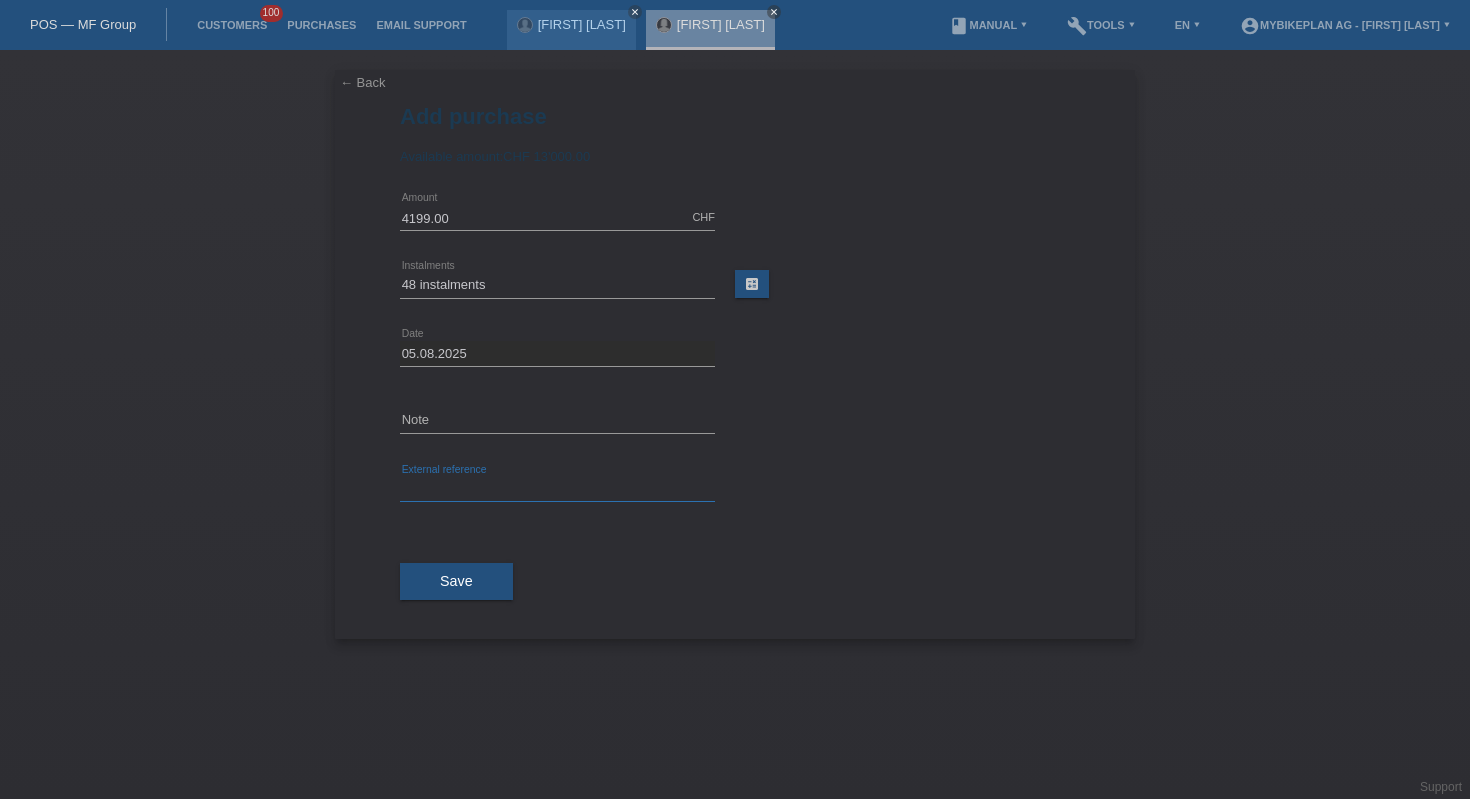 click at bounding box center (557, 489) 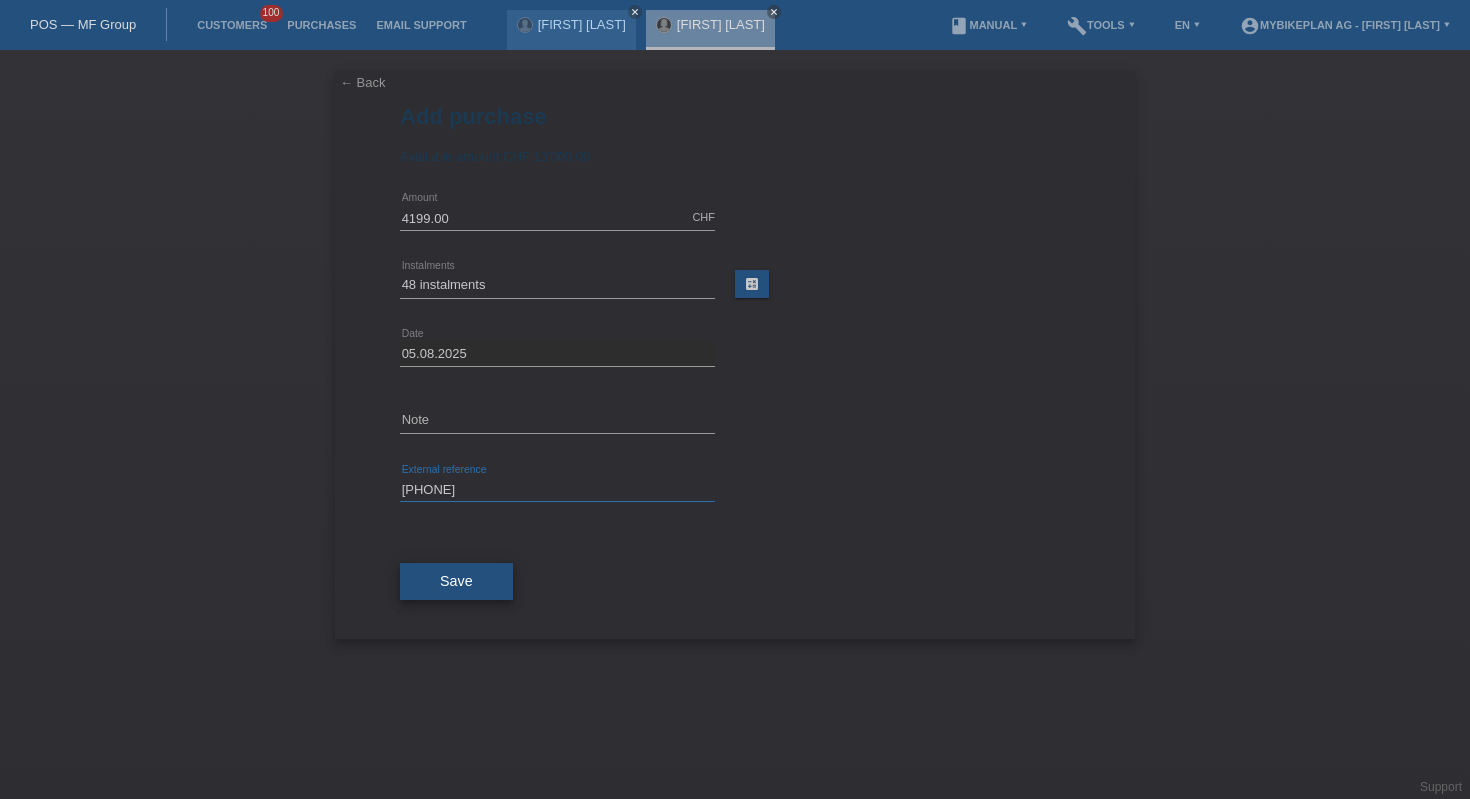 type on "[PHONE]" 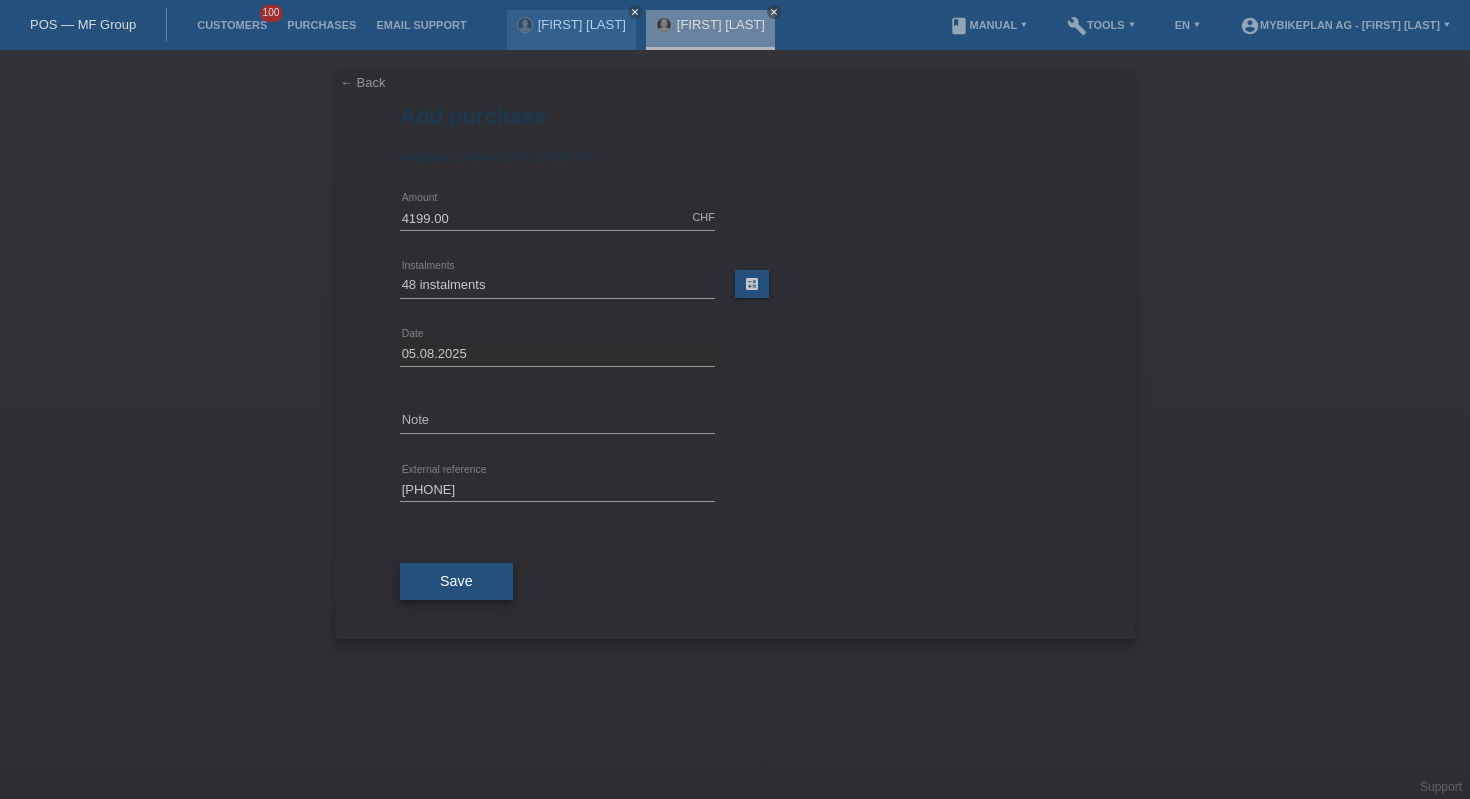 click on "Save" at bounding box center (456, 581) 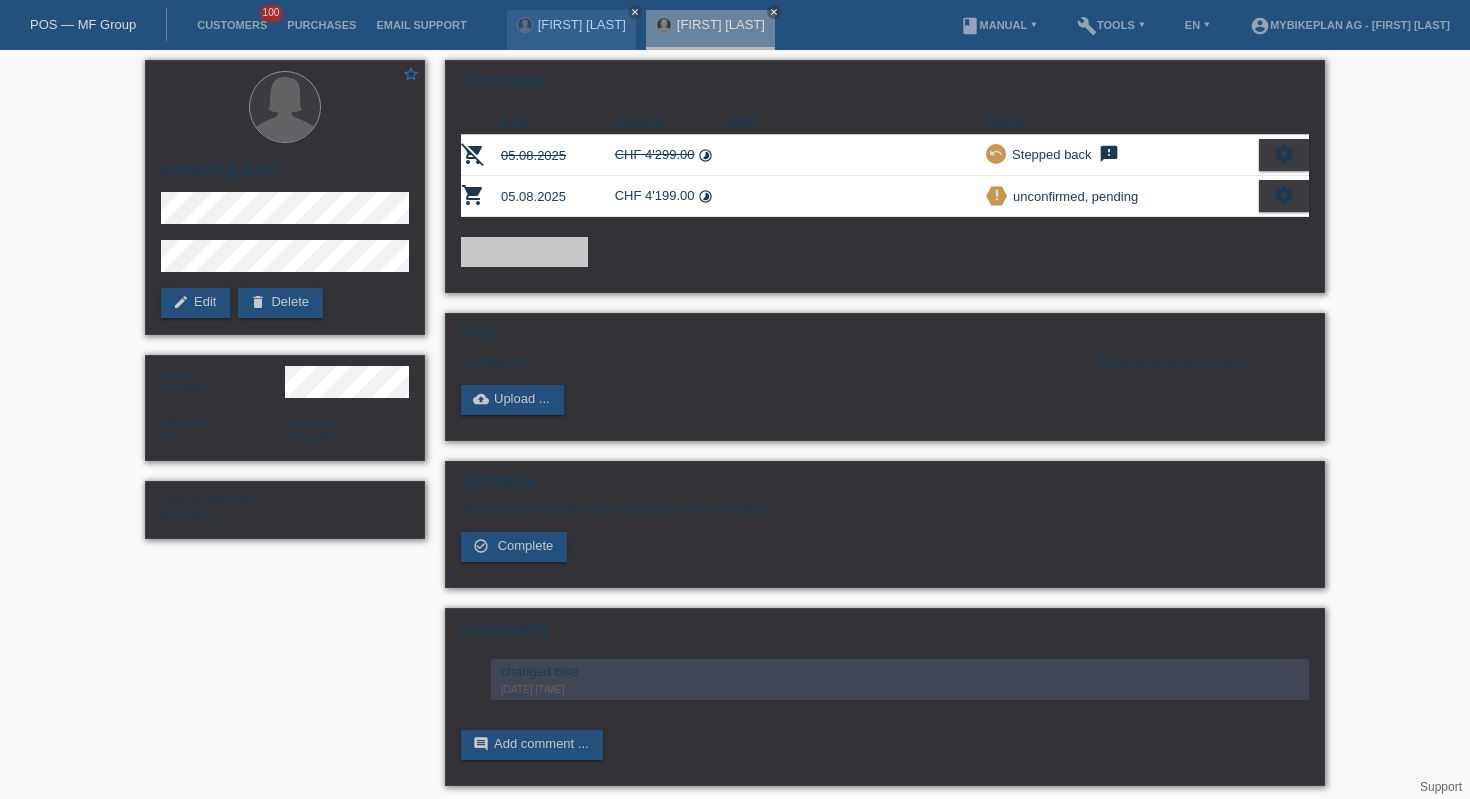 scroll, scrollTop: 0, scrollLeft: 0, axis: both 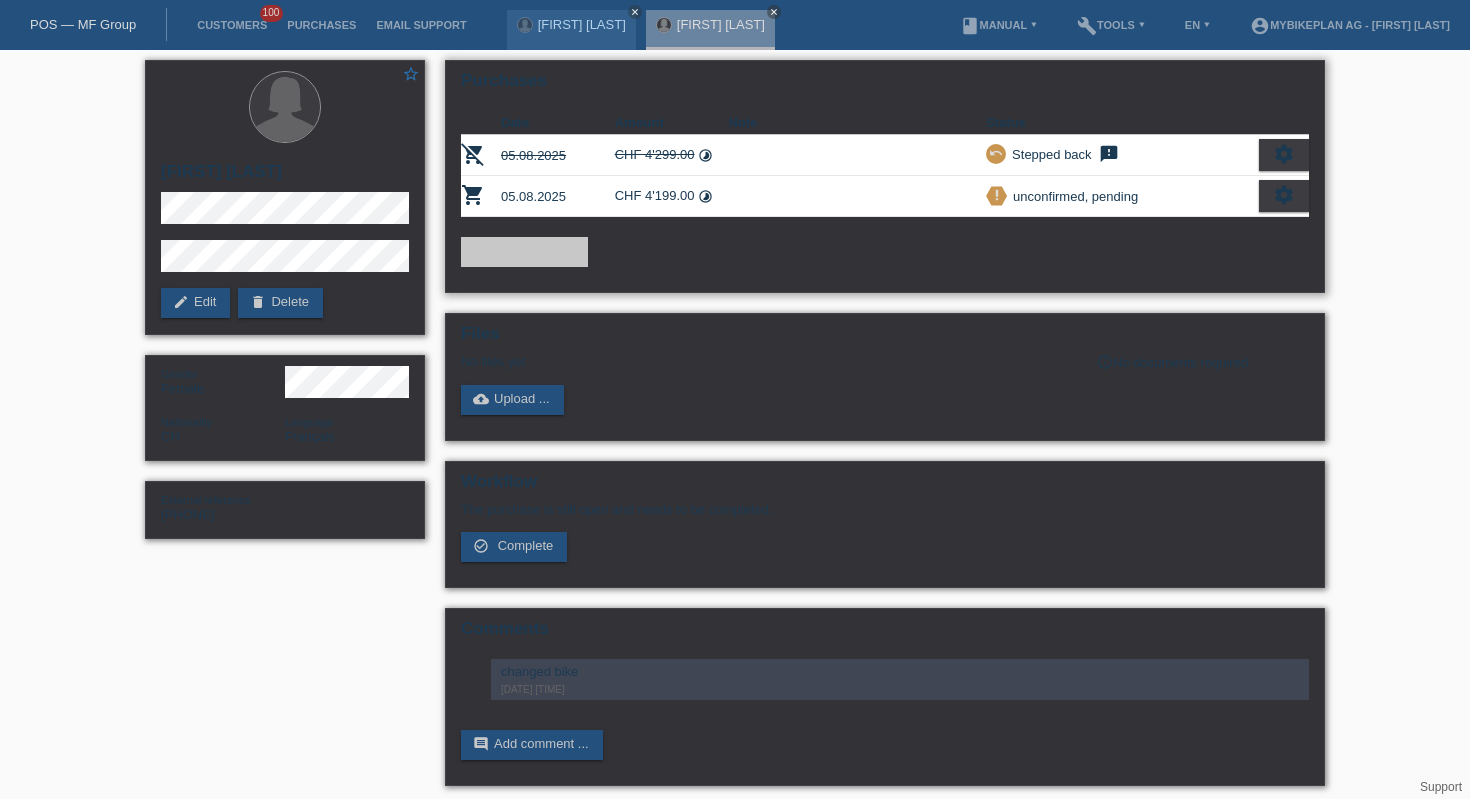 click on "settings" at bounding box center [1284, 195] 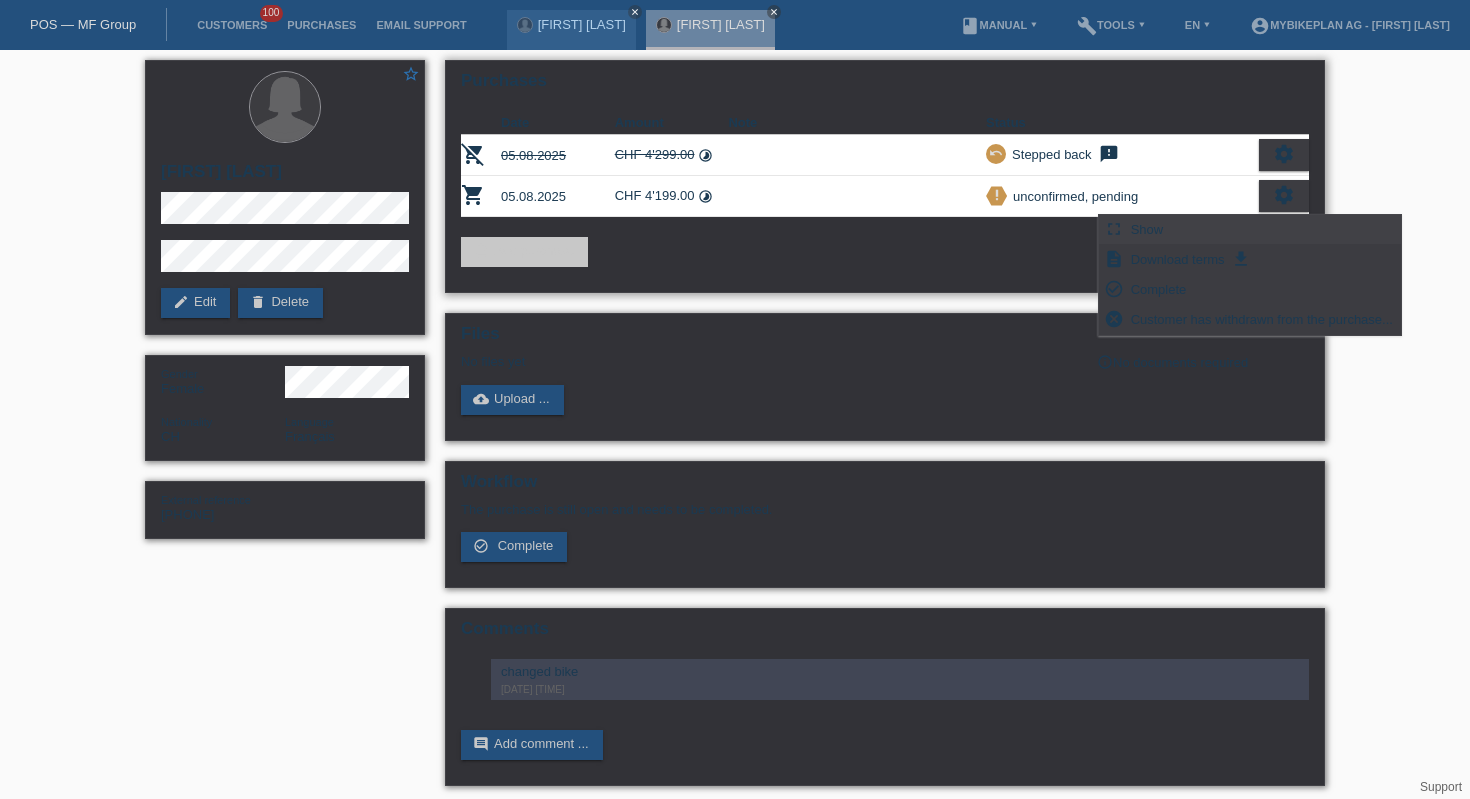click on "Show" at bounding box center [1147, 229] 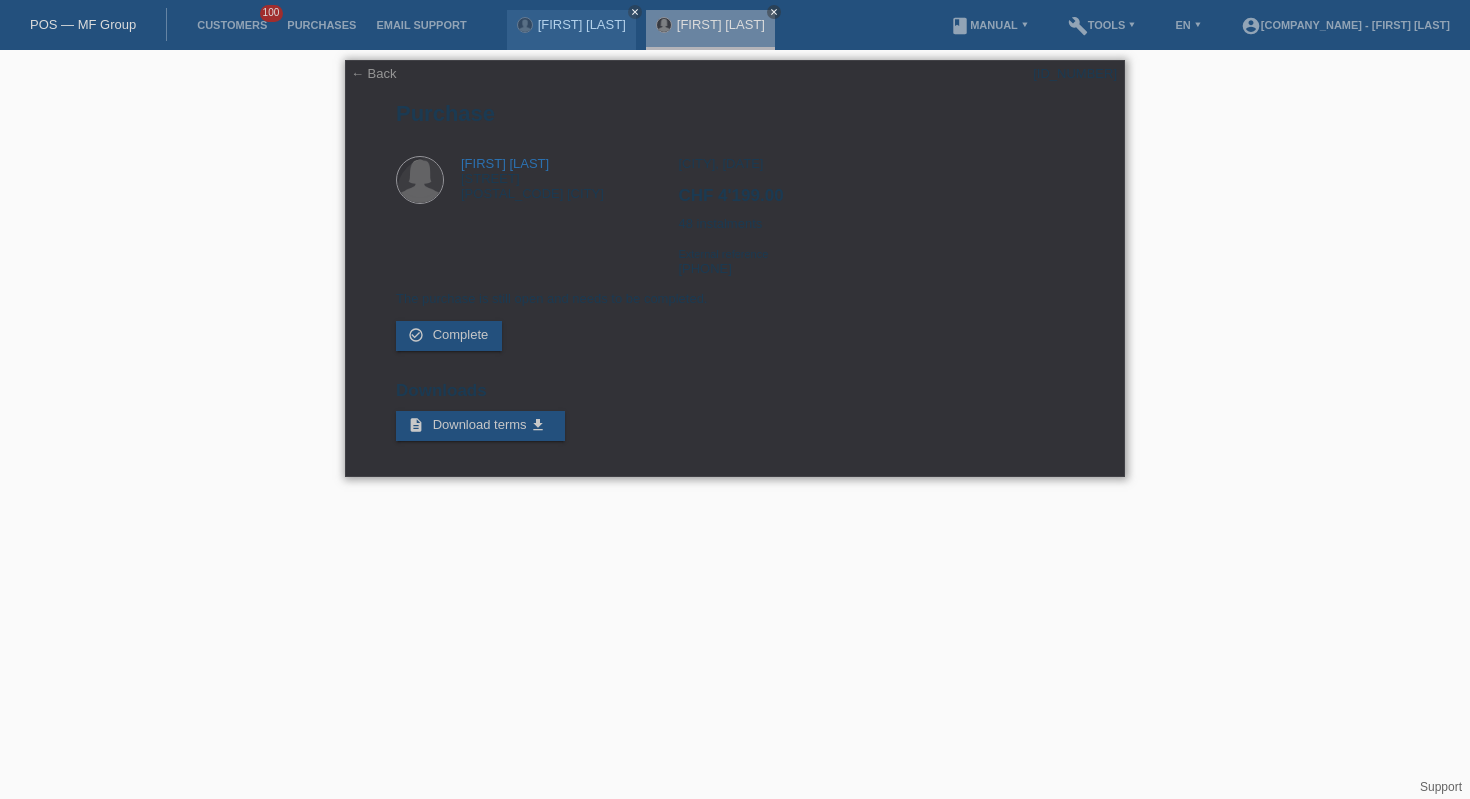 scroll, scrollTop: 0, scrollLeft: 0, axis: both 